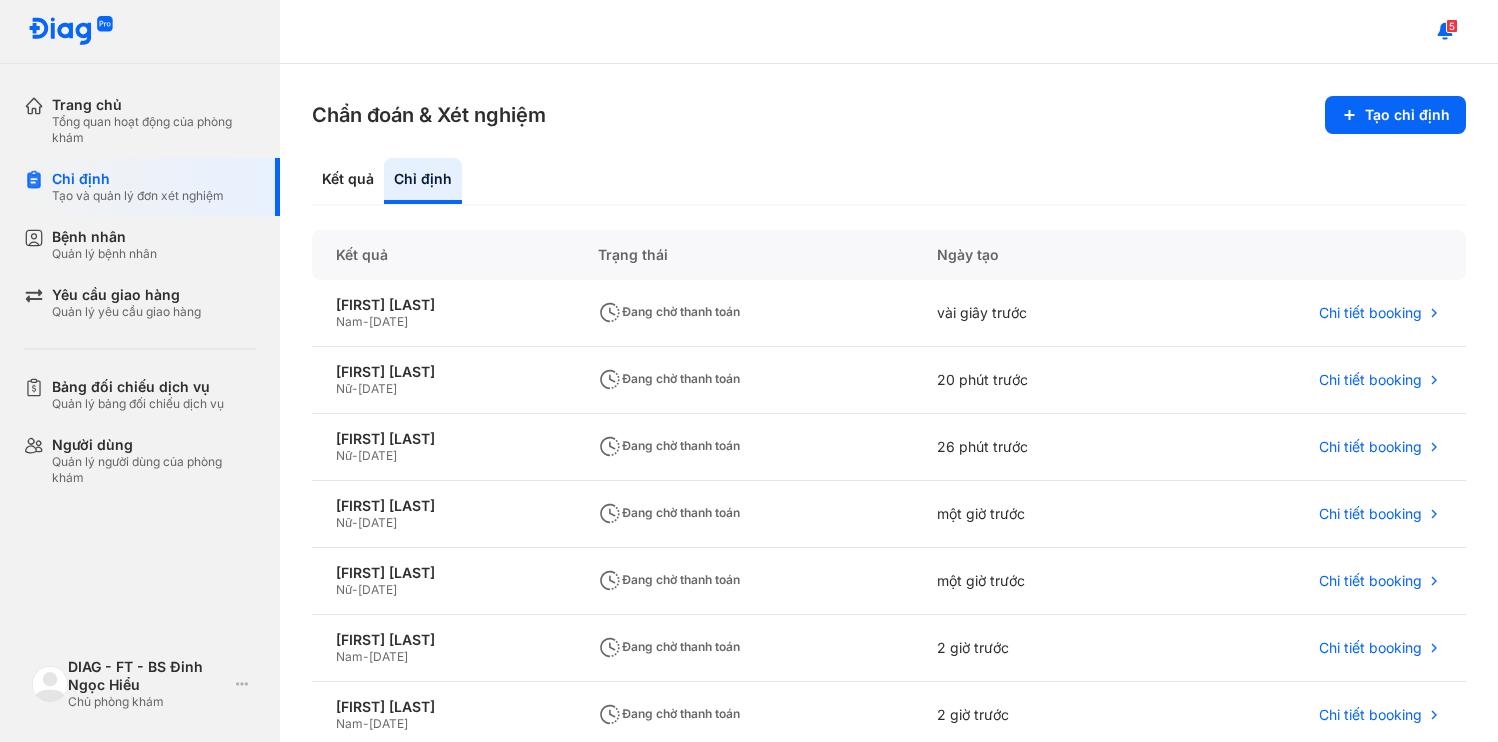 click on "Bệnh nhân" at bounding box center (104, 237) 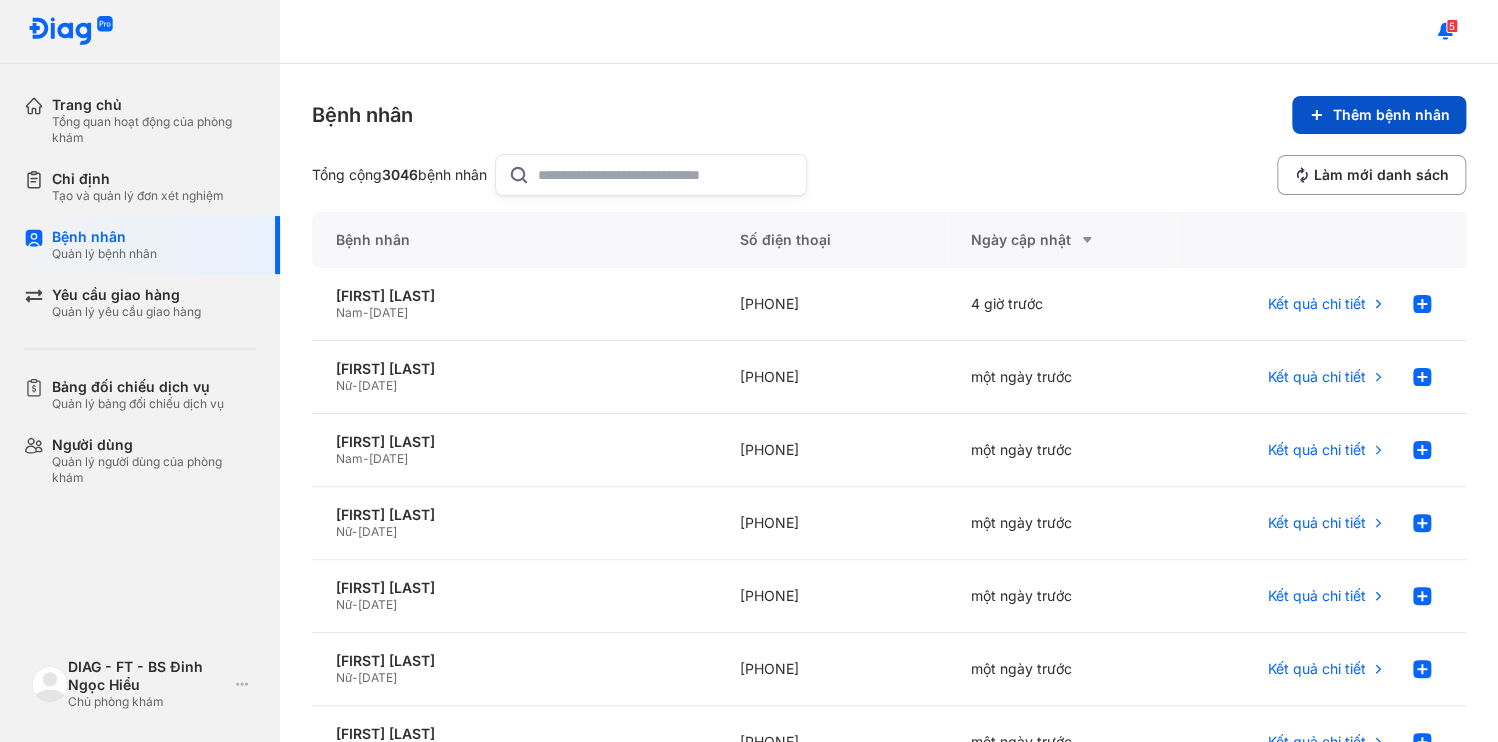 click 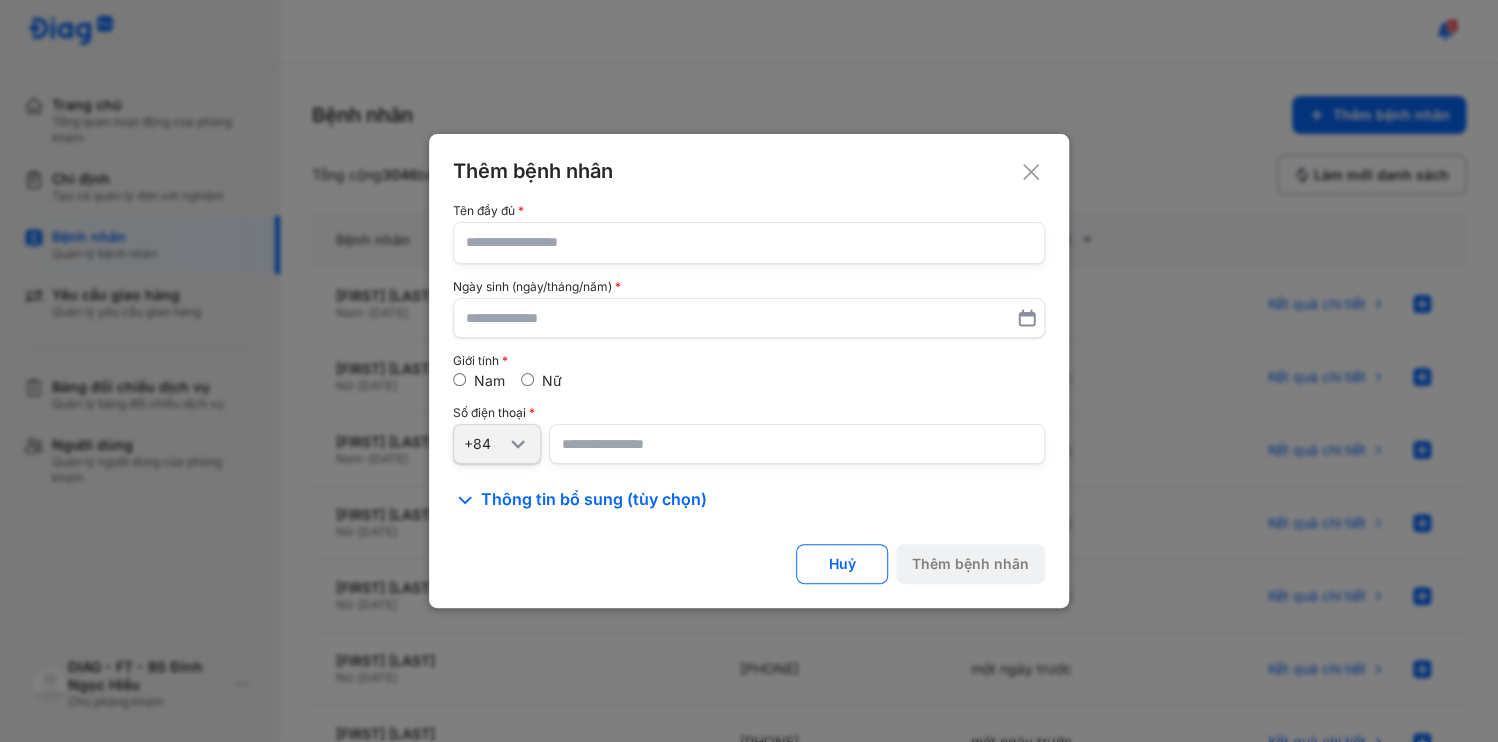 click 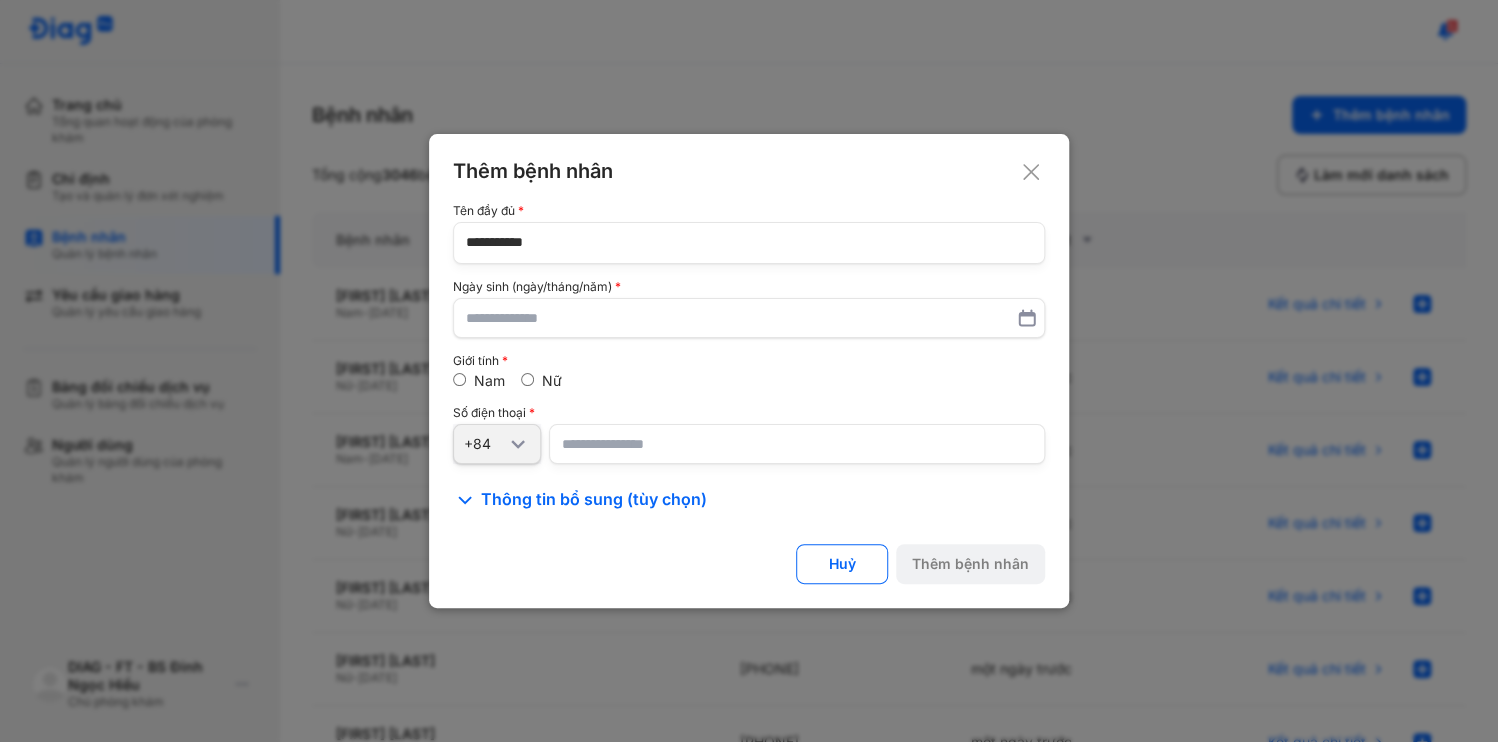 type on "**********" 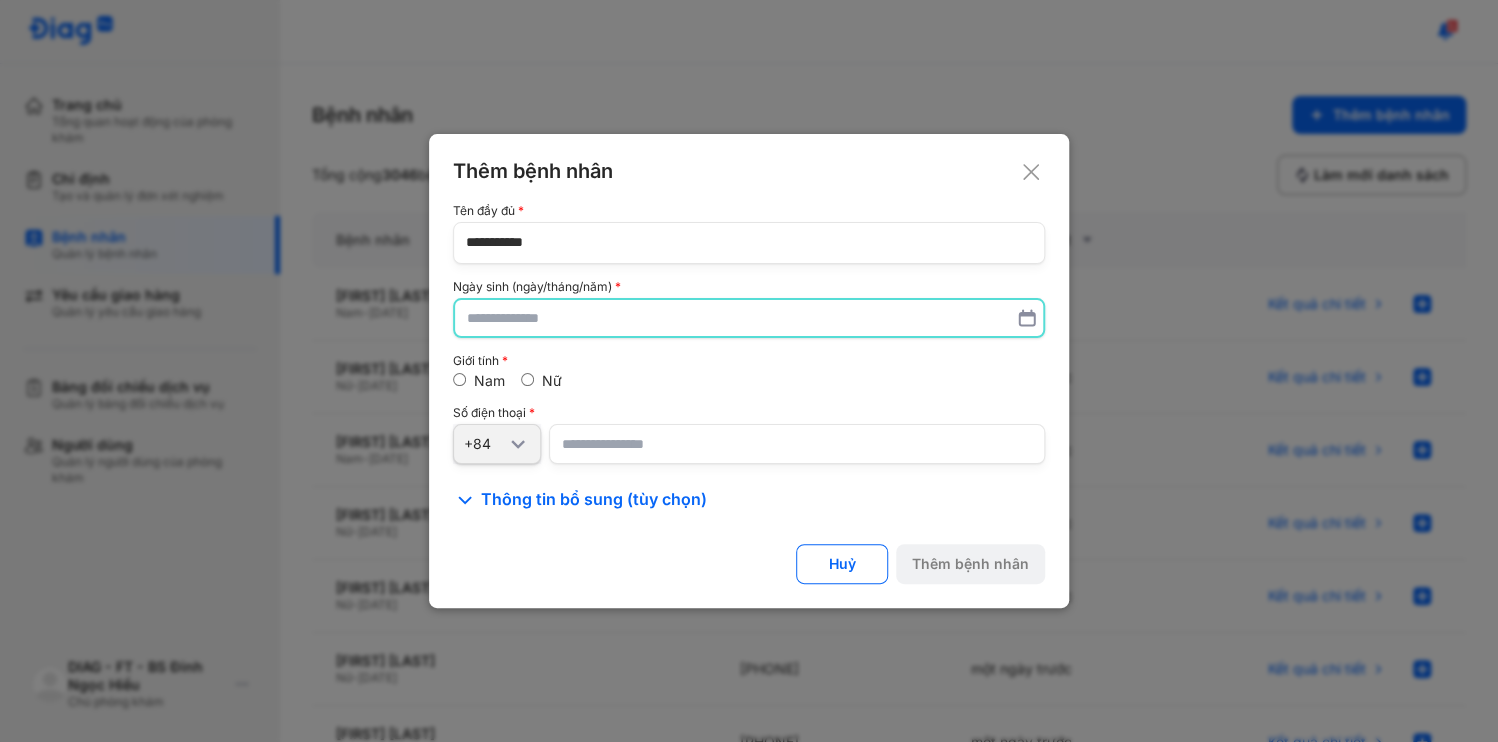 click at bounding box center [749, 318] 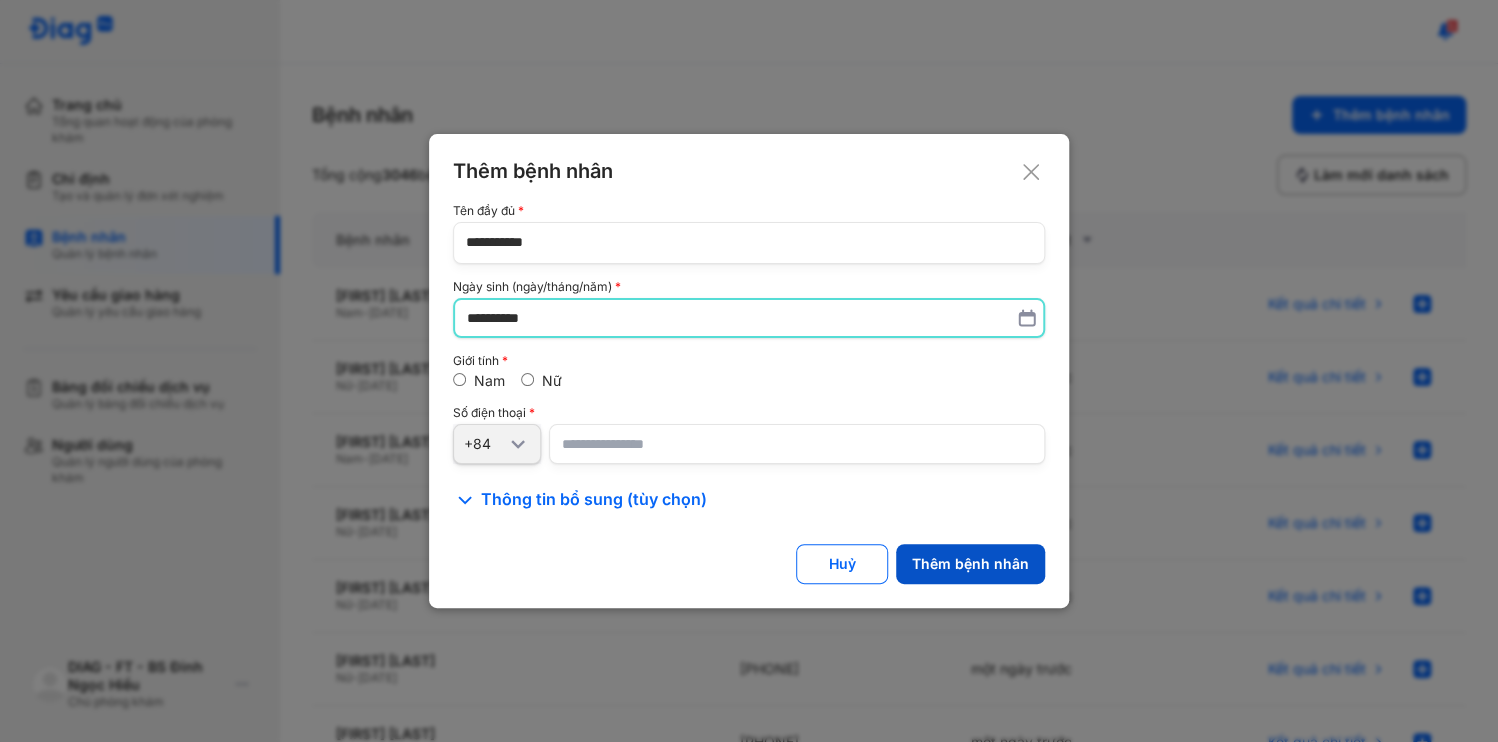 type on "**********" 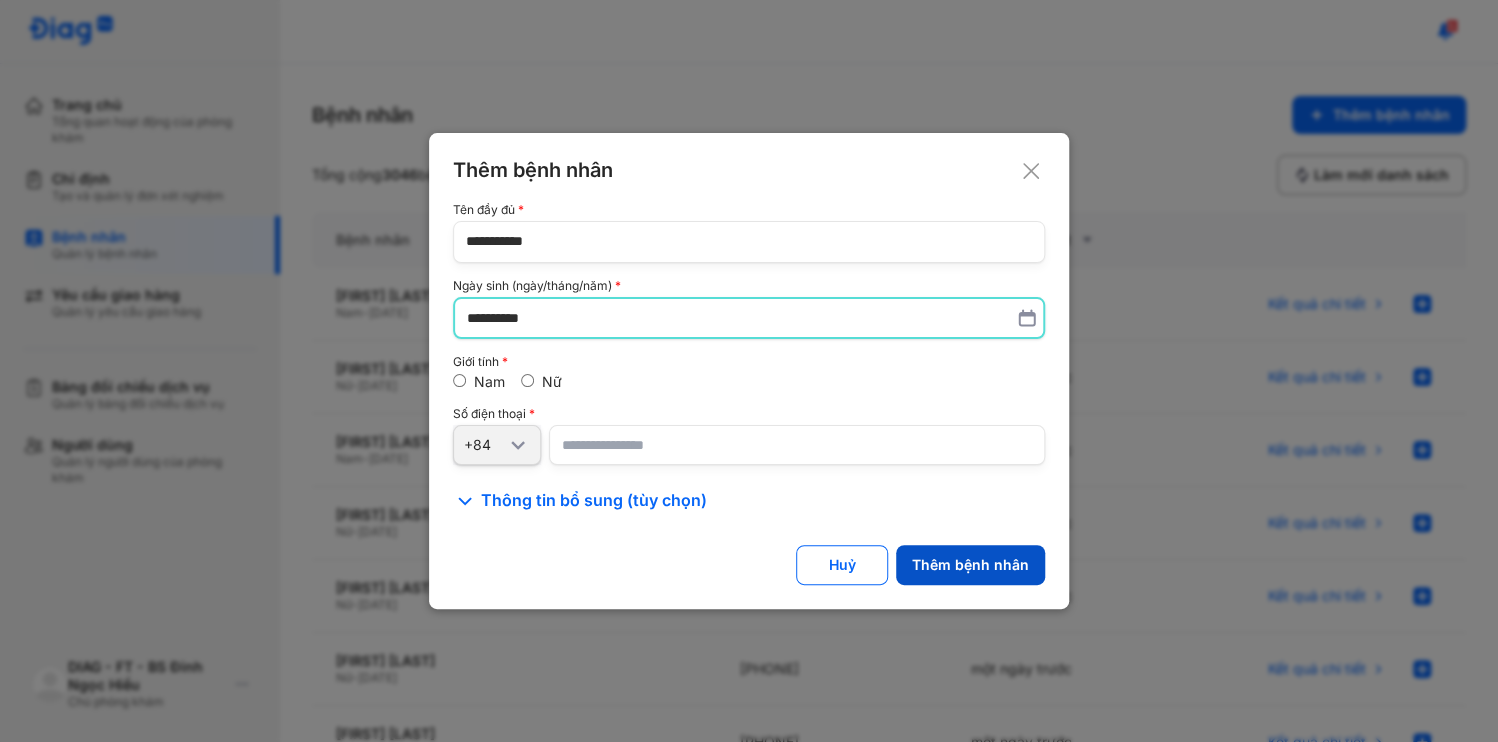 click on "Thêm bệnh nhân" 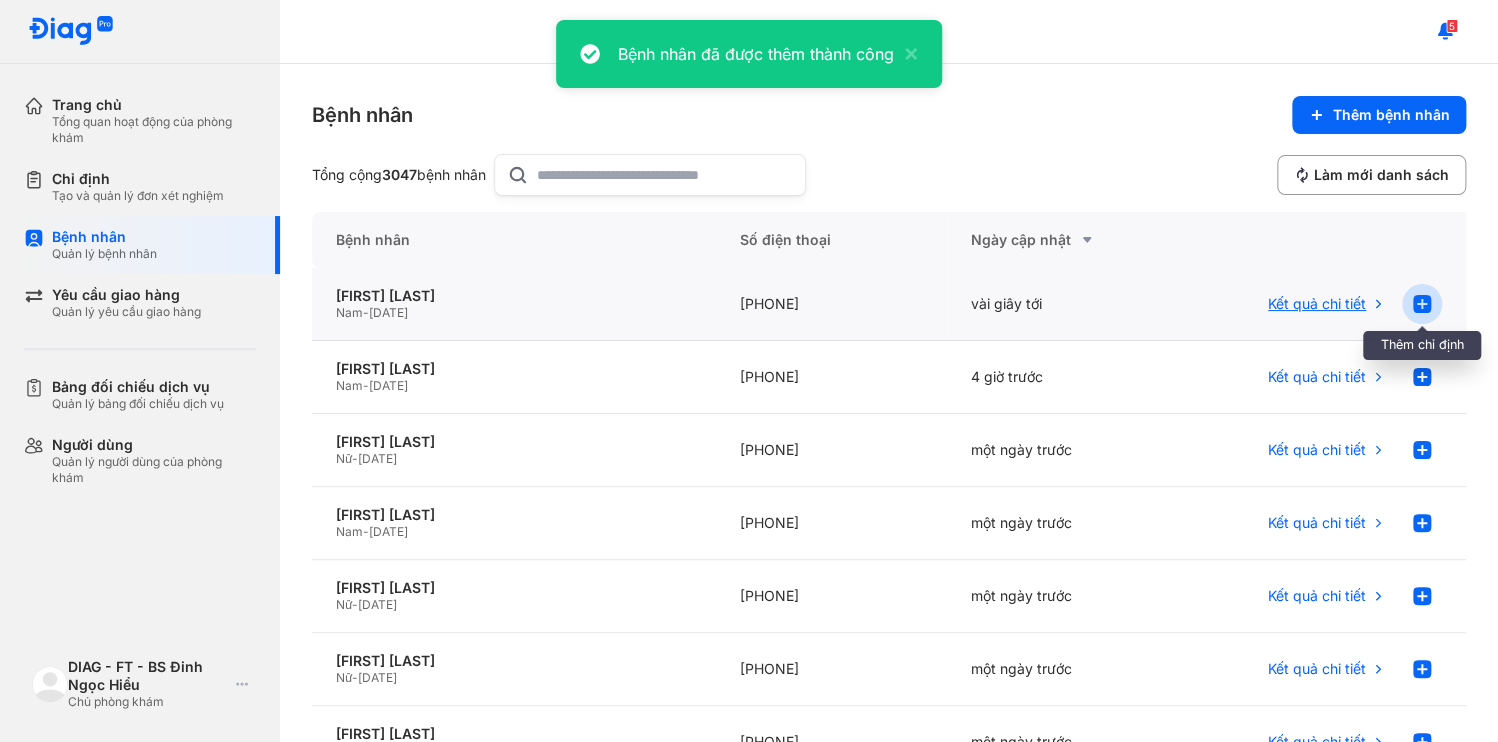 click 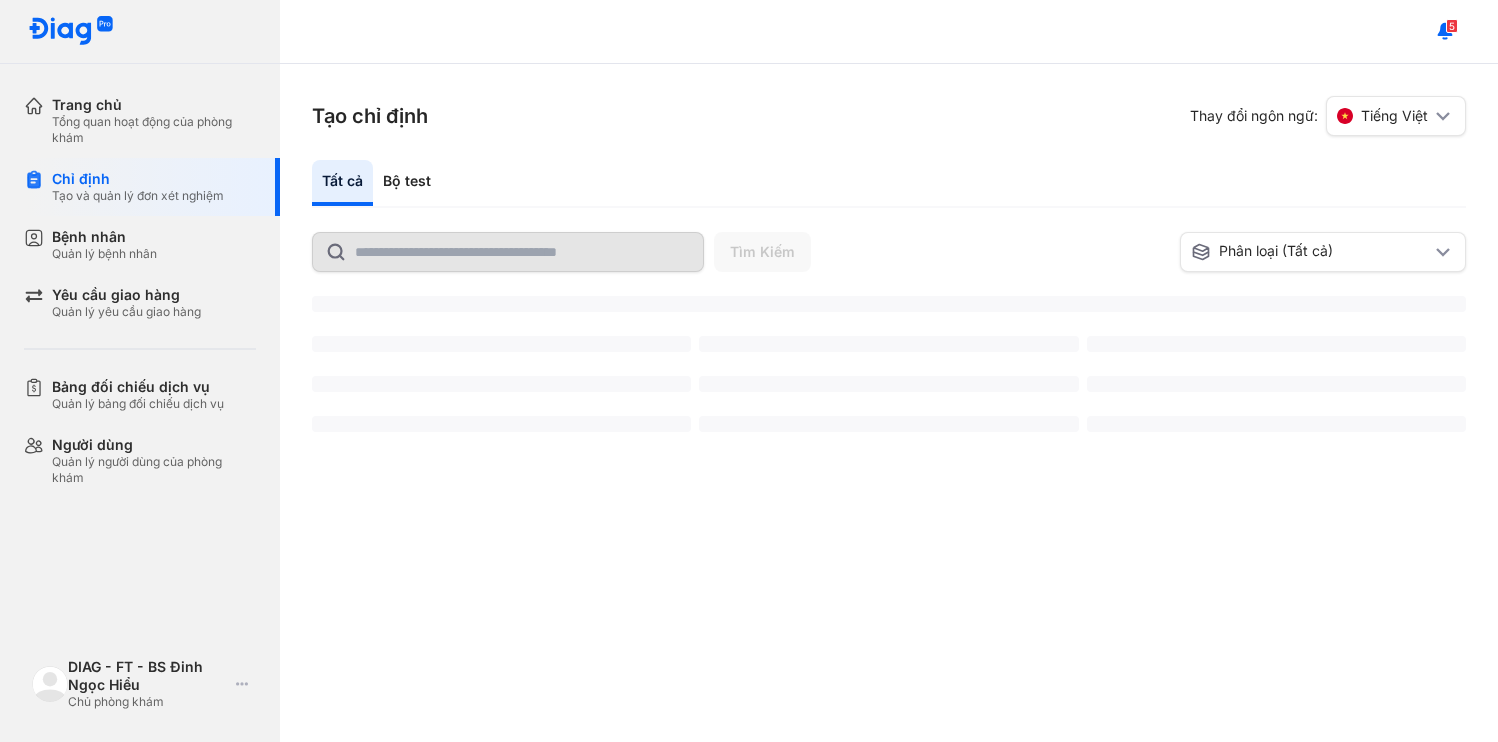 scroll, scrollTop: 0, scrollLeft: 0, axis: both 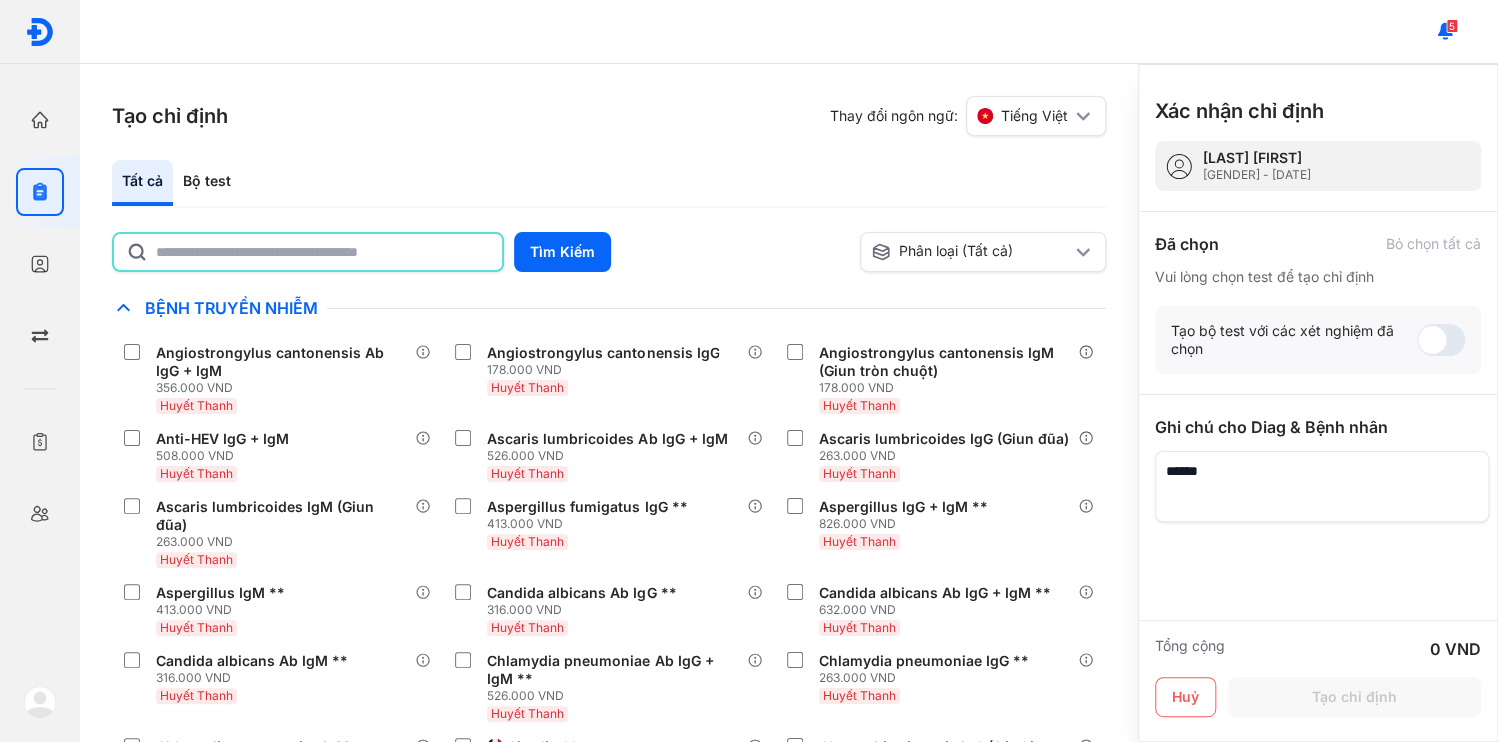click 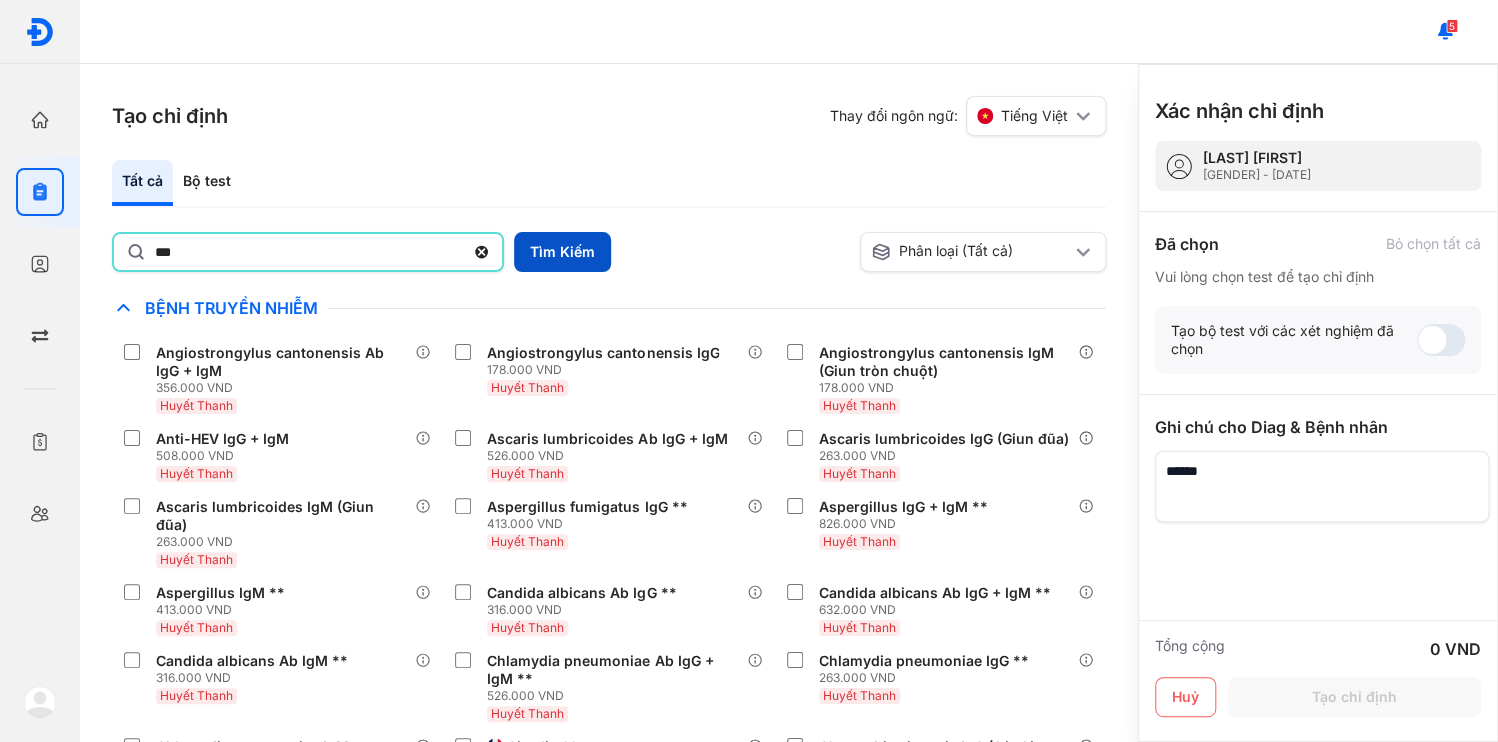 type on "***" 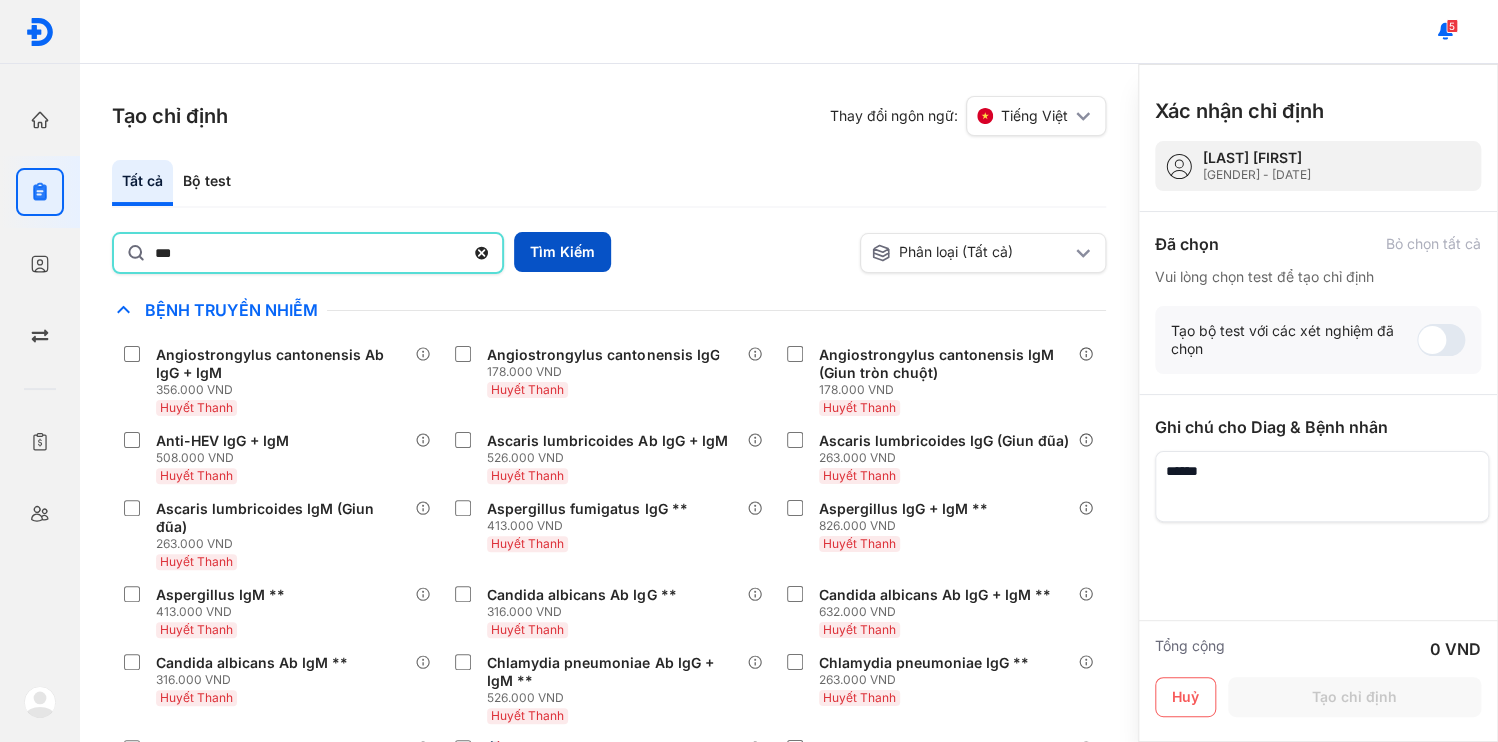 click on "Tìm Kiếm" at bounding box center [562, 252] 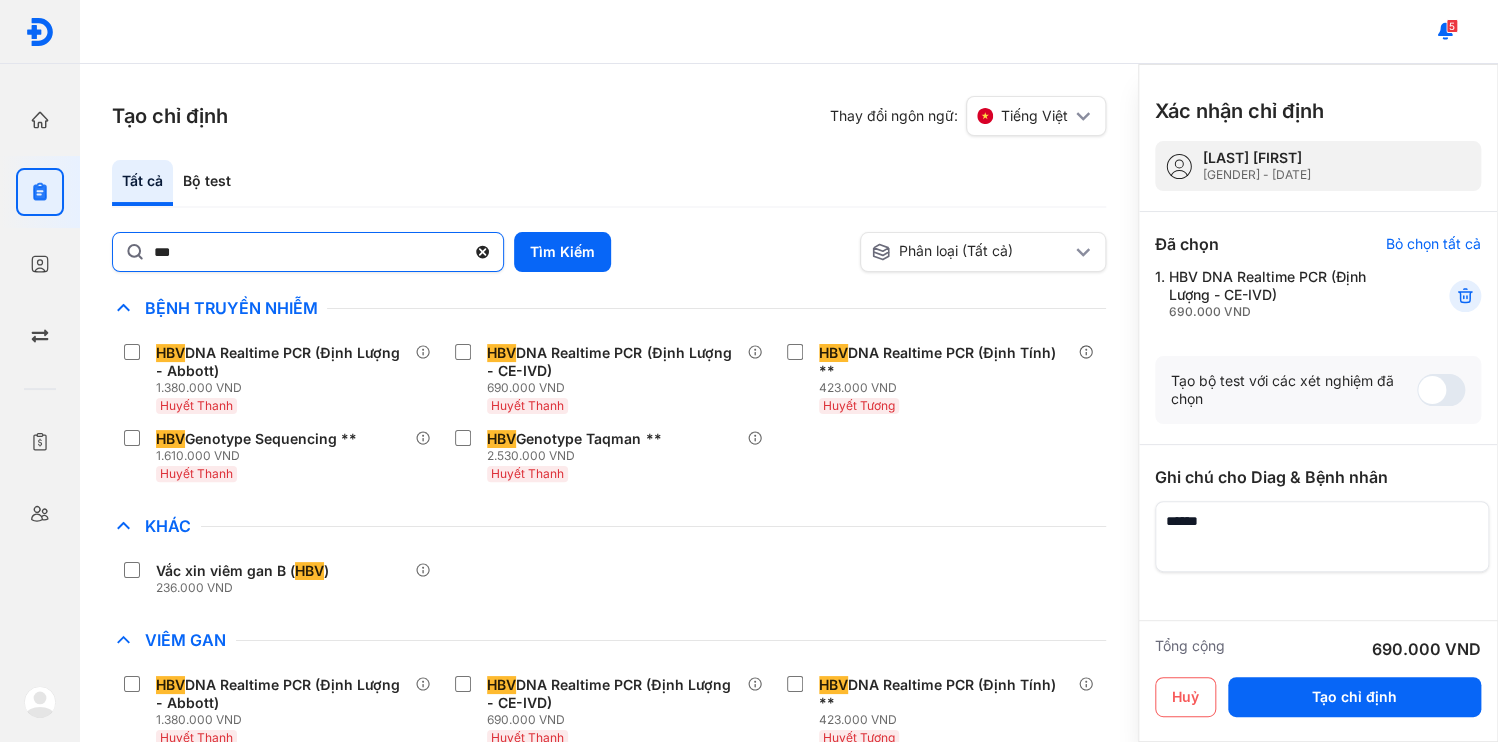 click 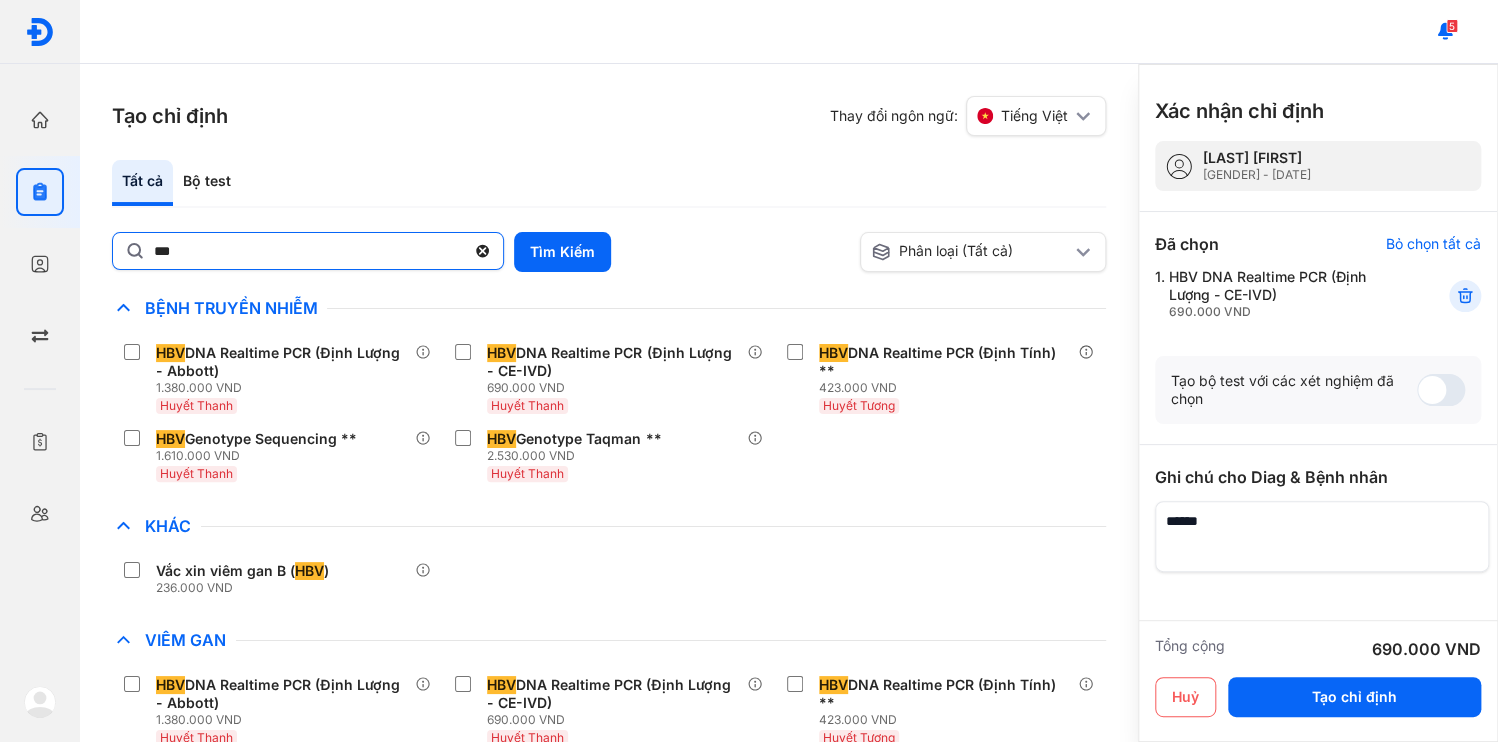 click on "***" 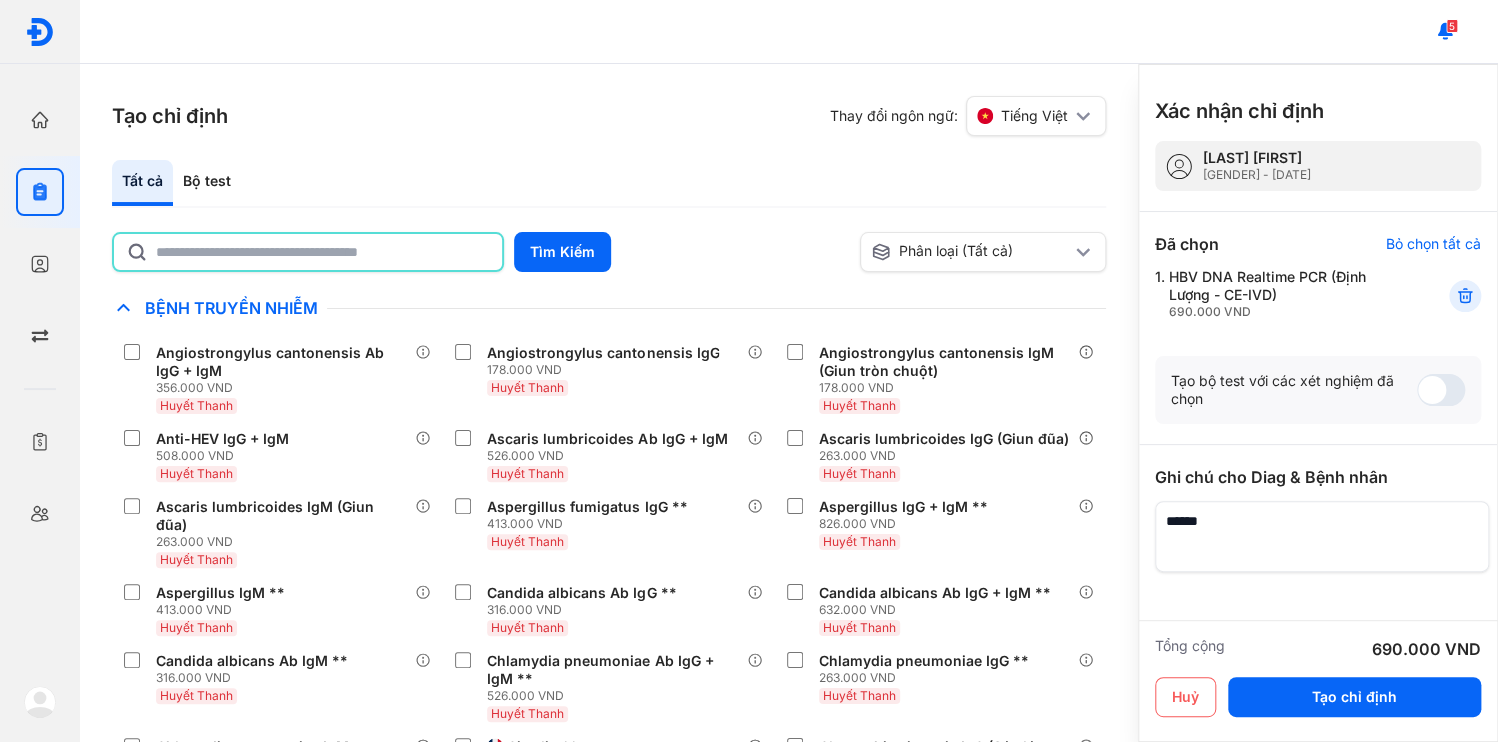 click 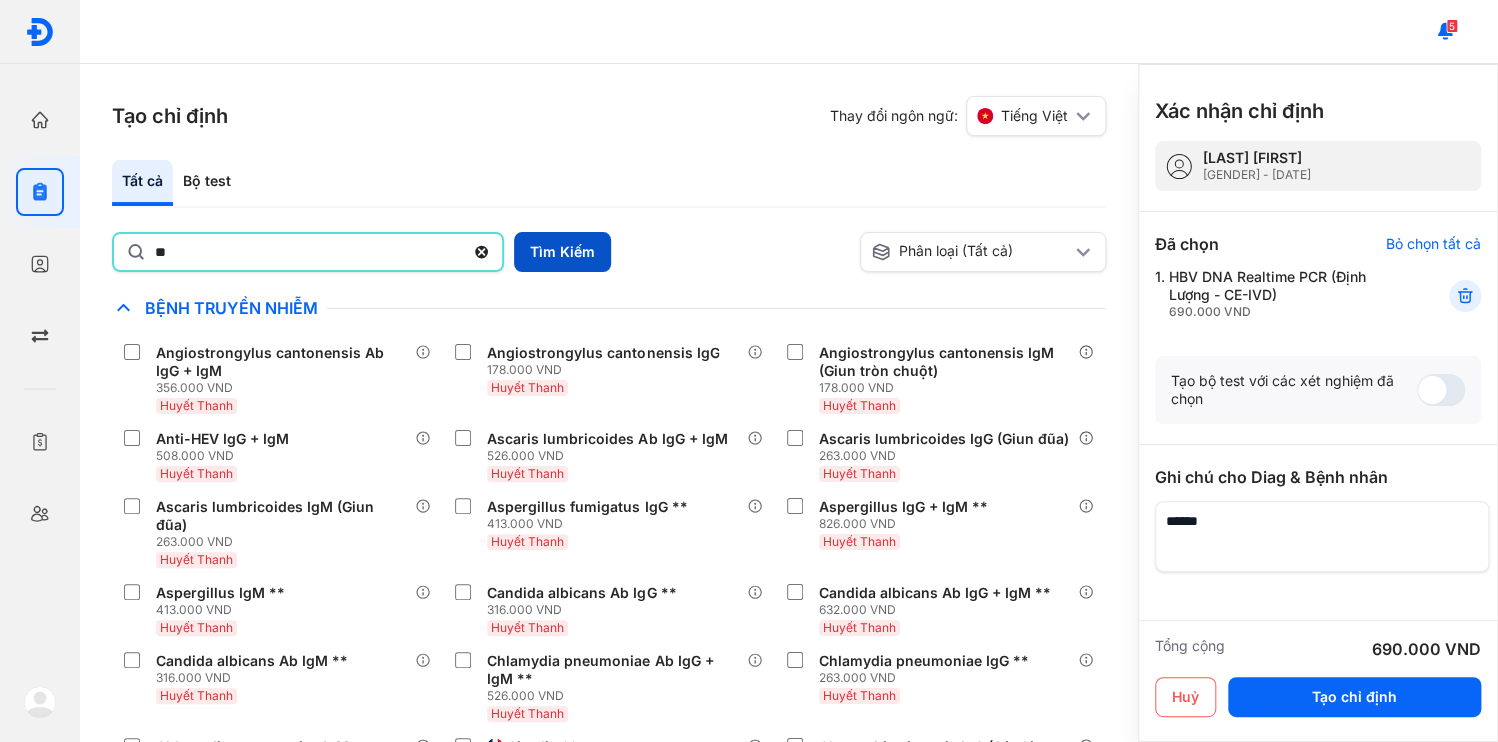 type on "**" 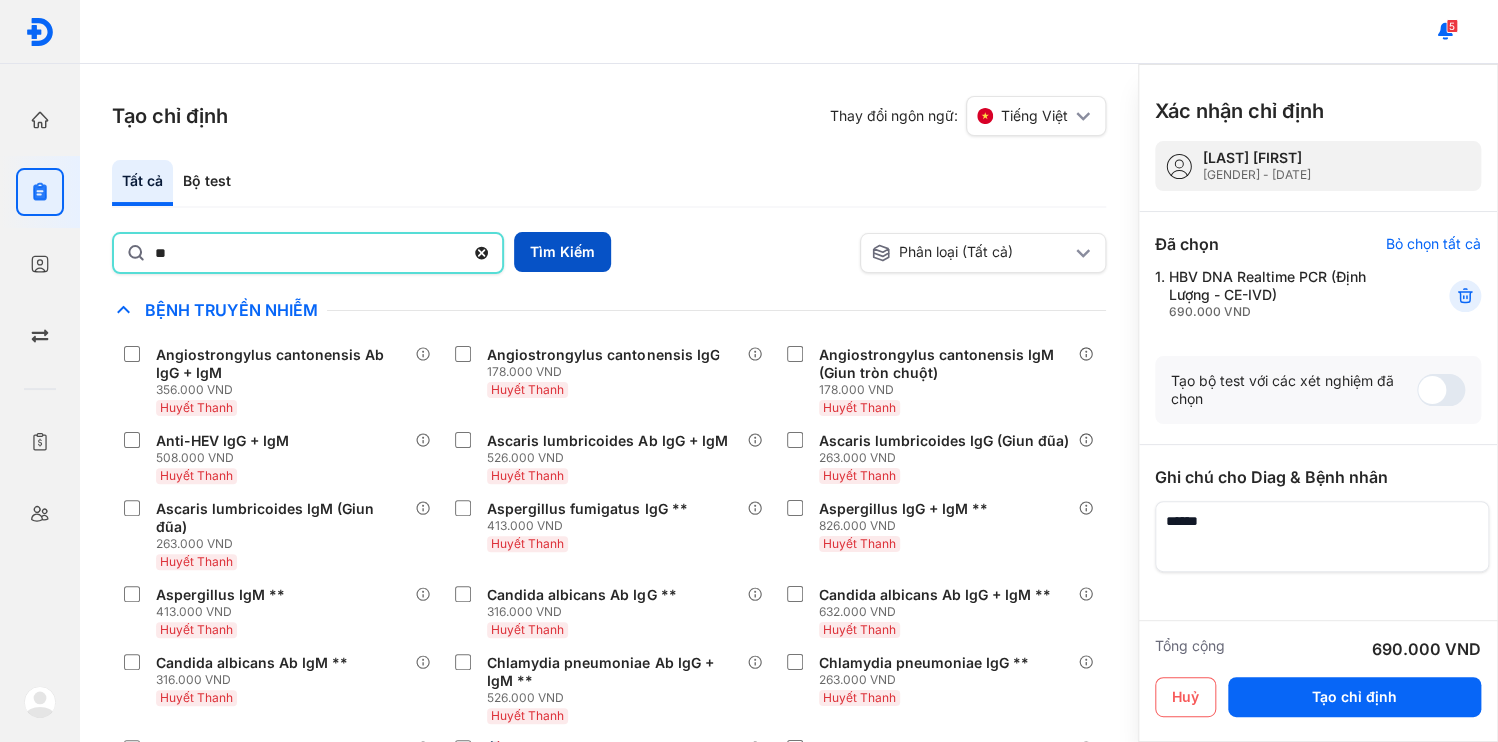 click on "Tìm Kiếm" at bounding box center [562, 252] 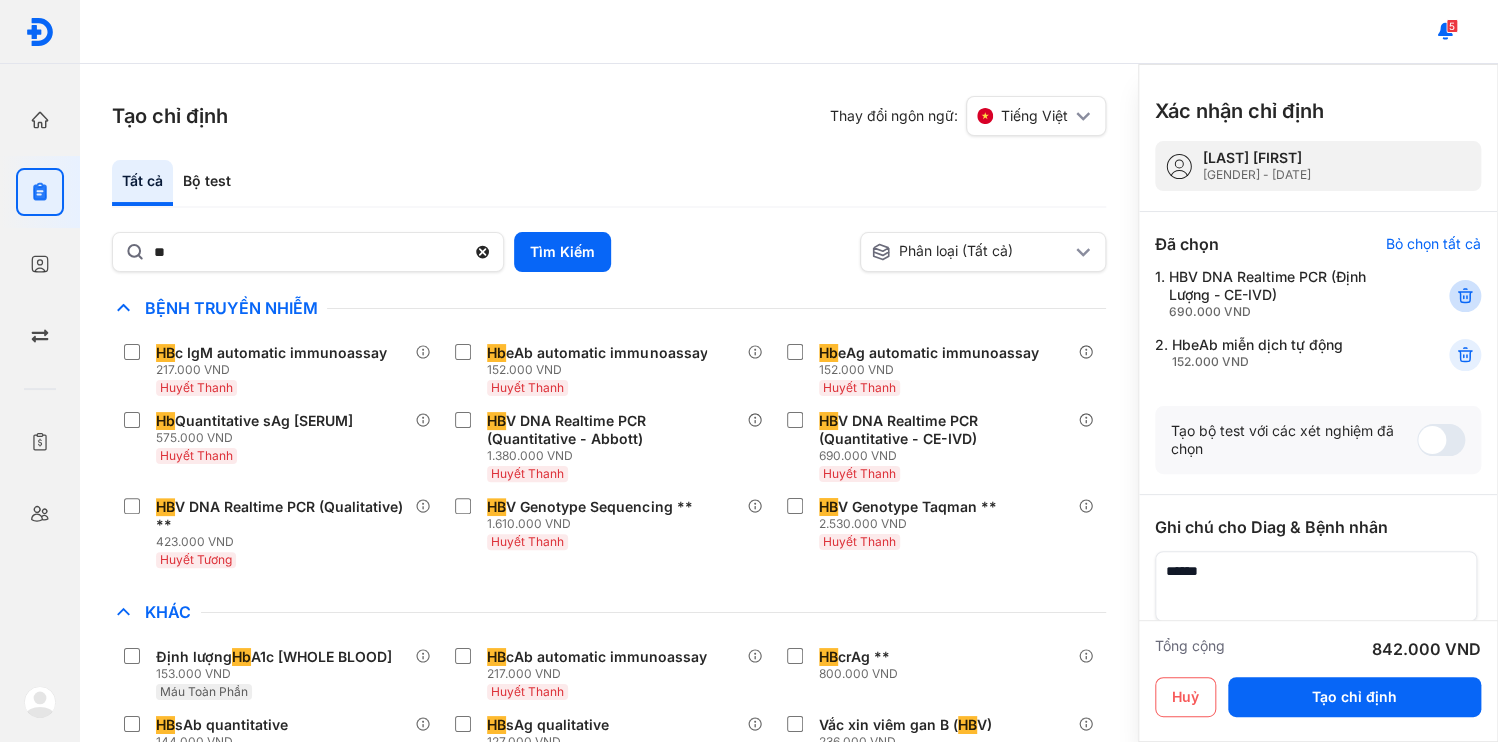 click 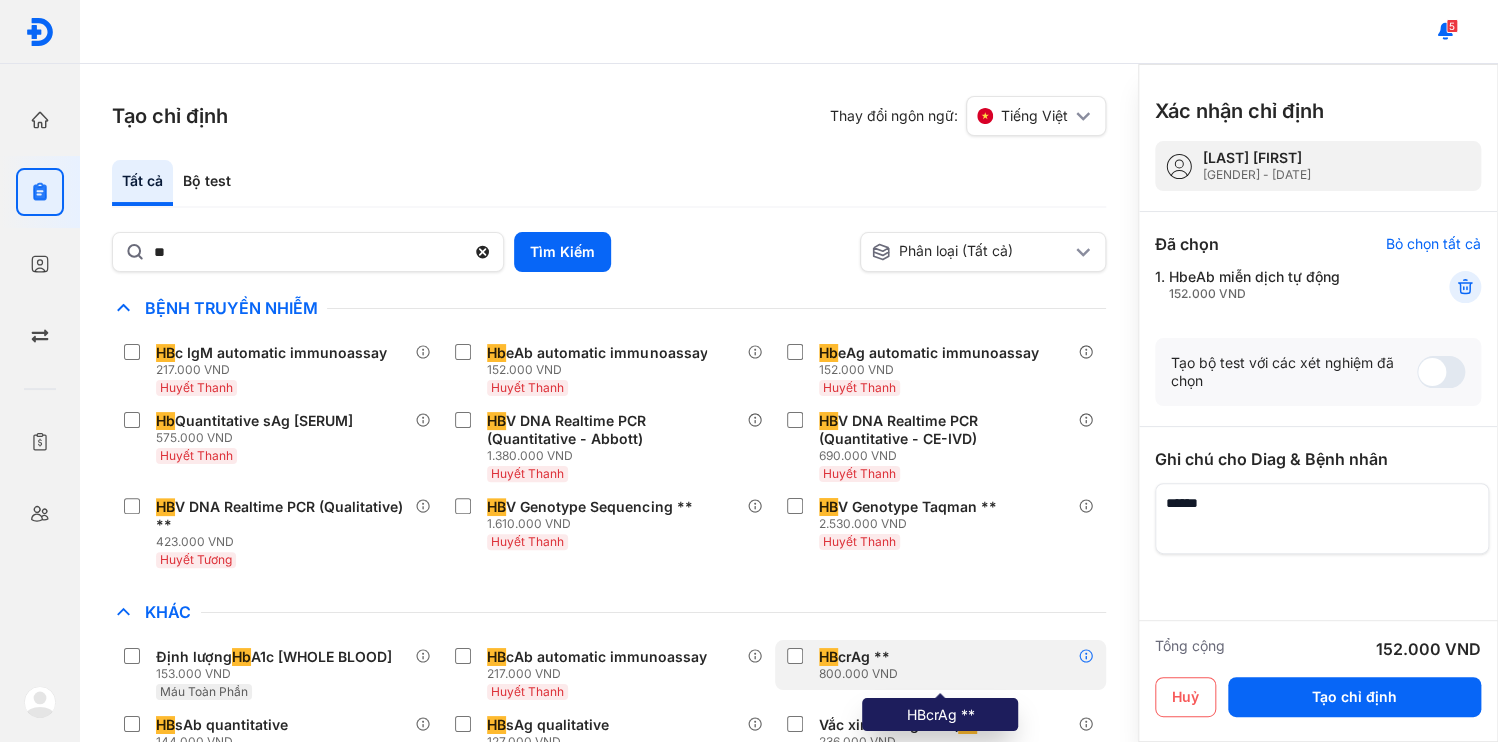 click 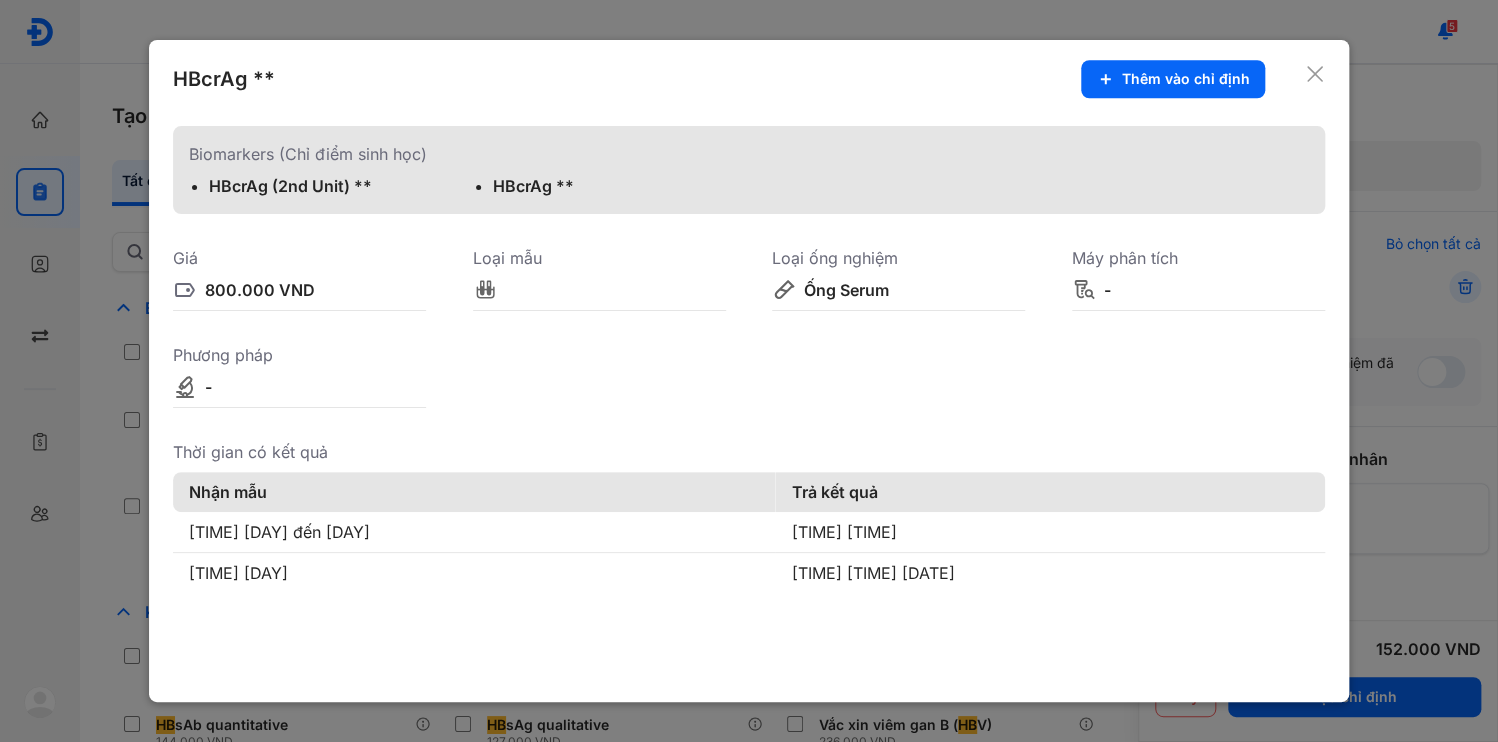 click at bounding box center (749, 371) 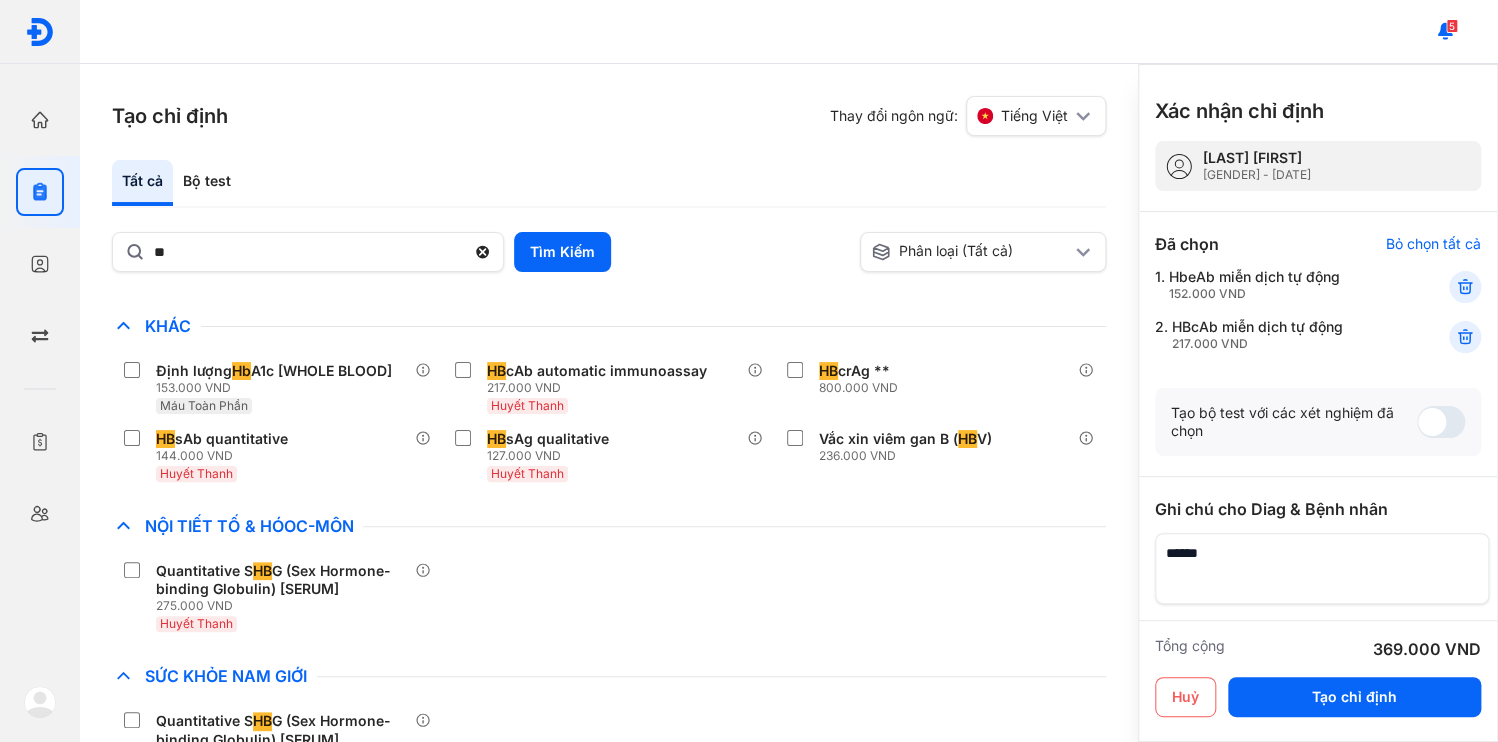 scroll, scrollTop: 329, scrollLeft: 0, axis: vertical 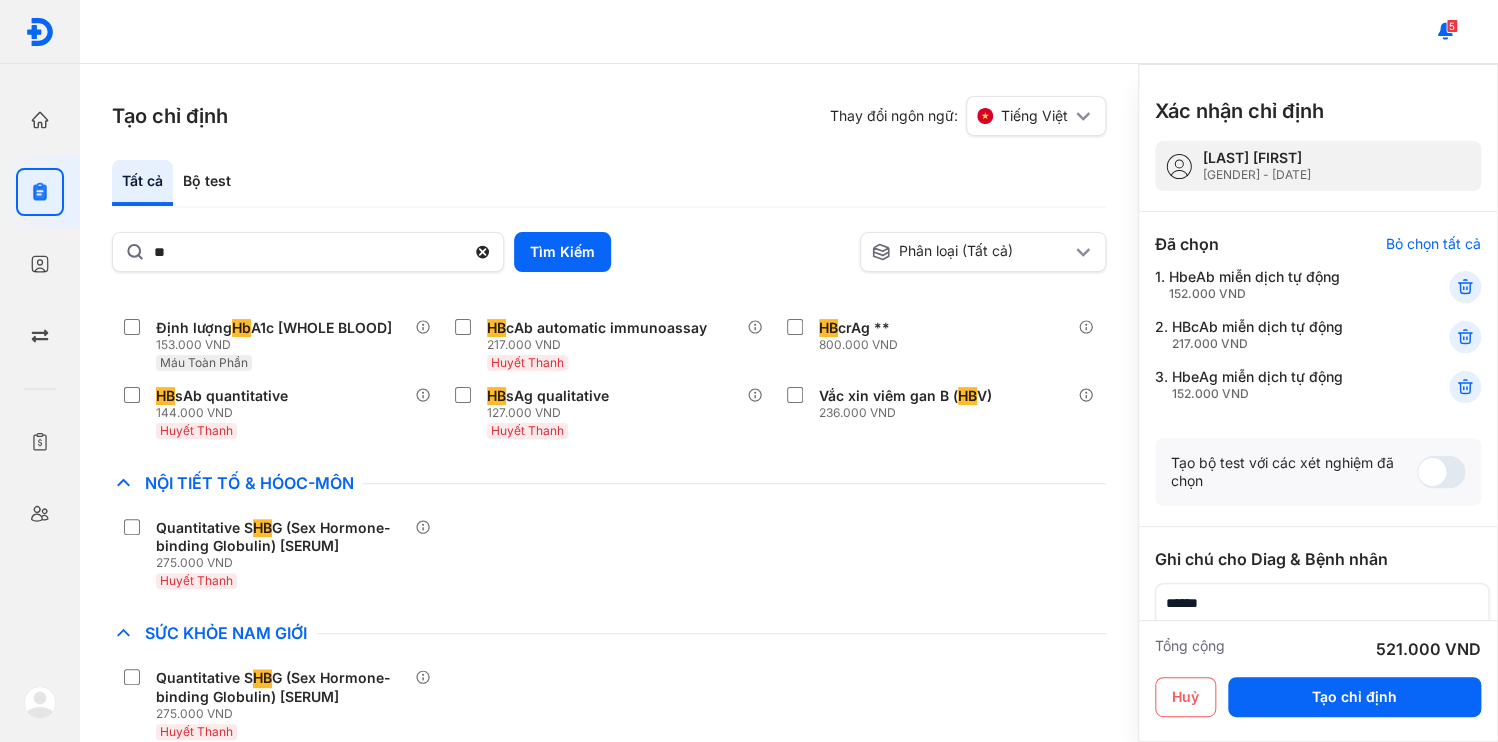 click at bounding box center (136, 984) 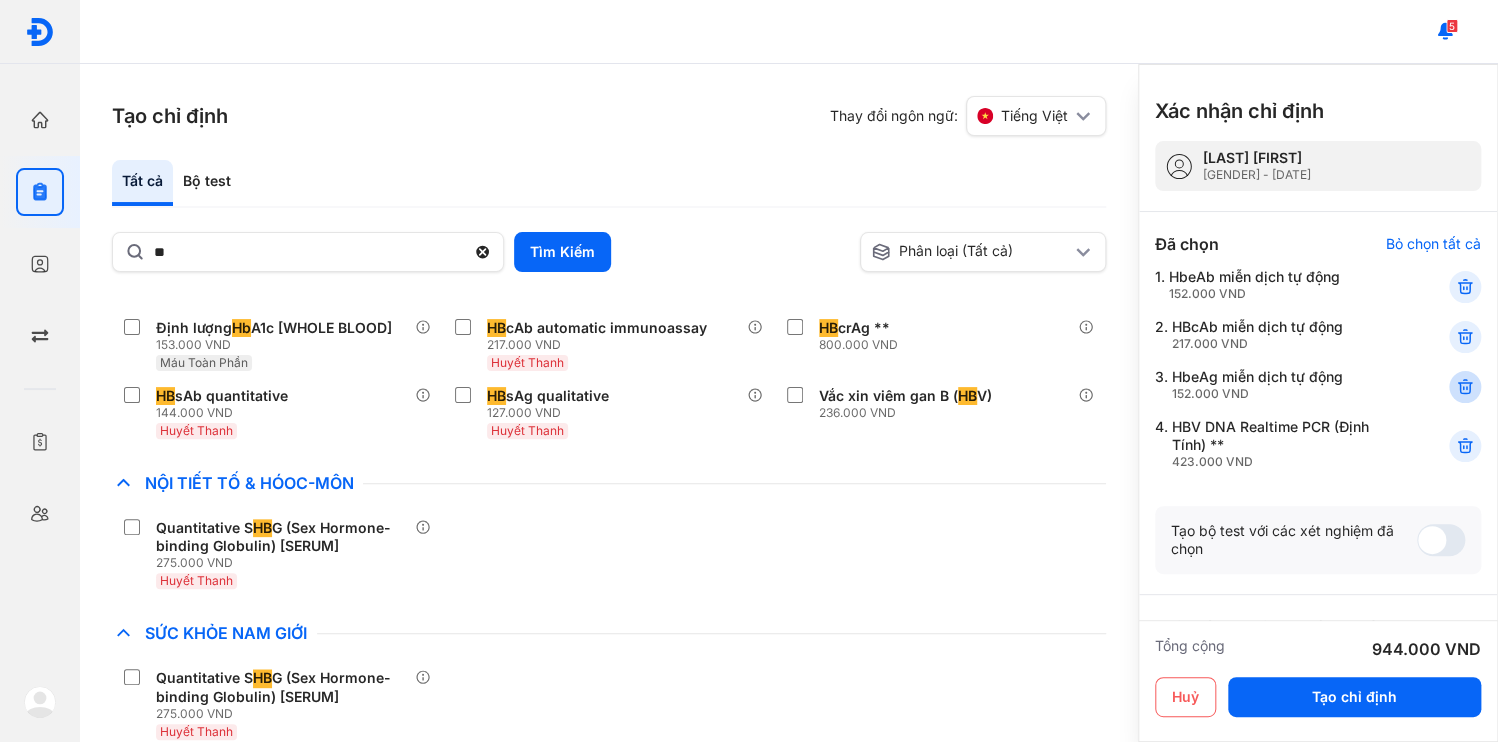 click 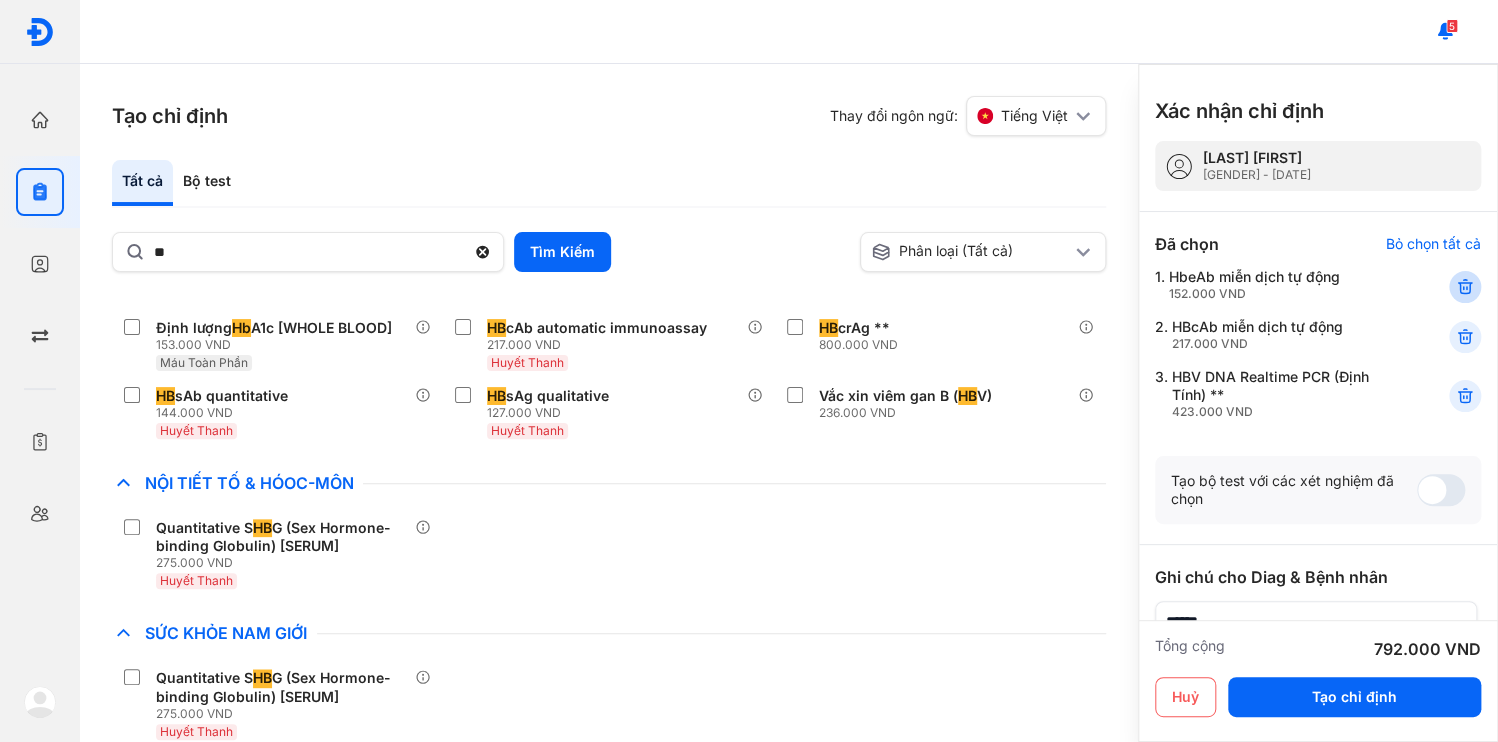 click 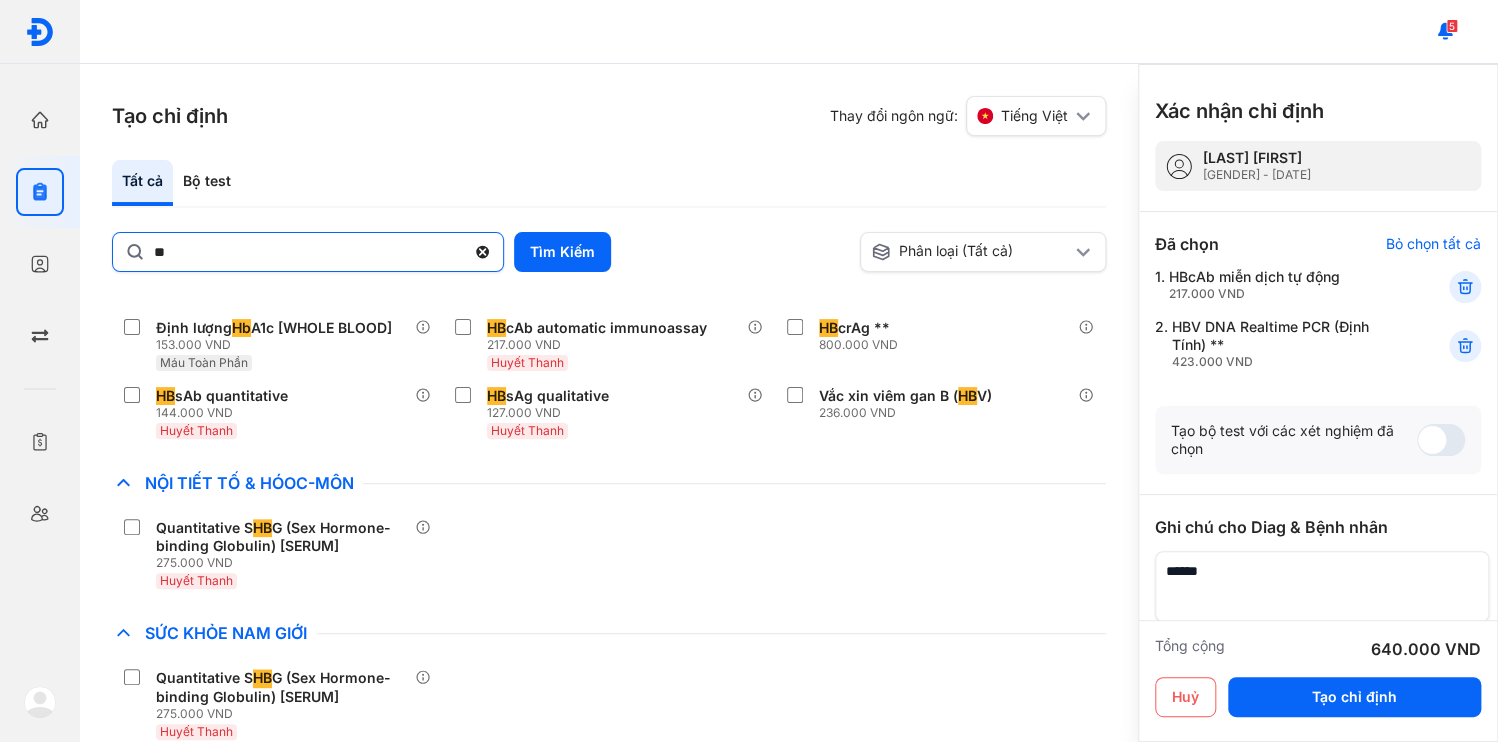 click 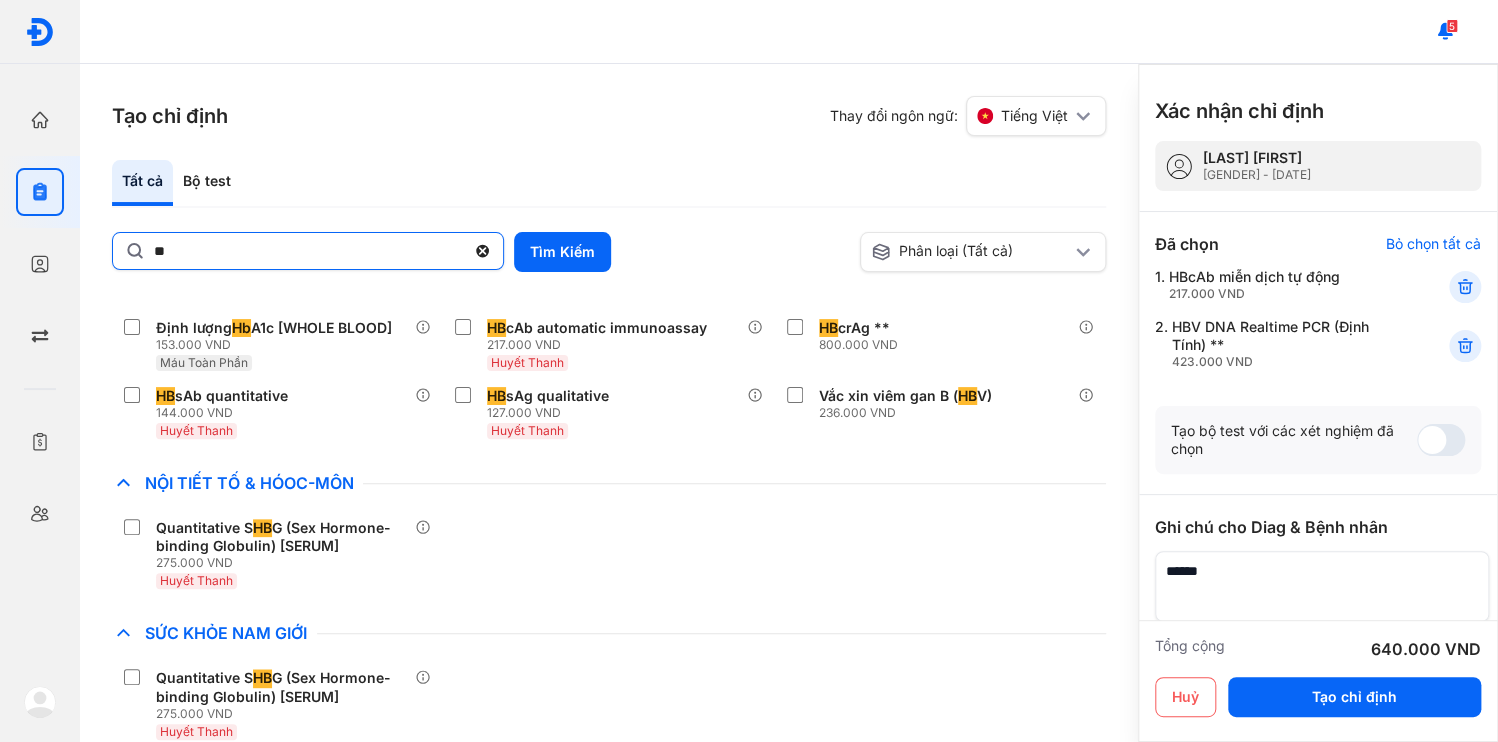 click on "**" 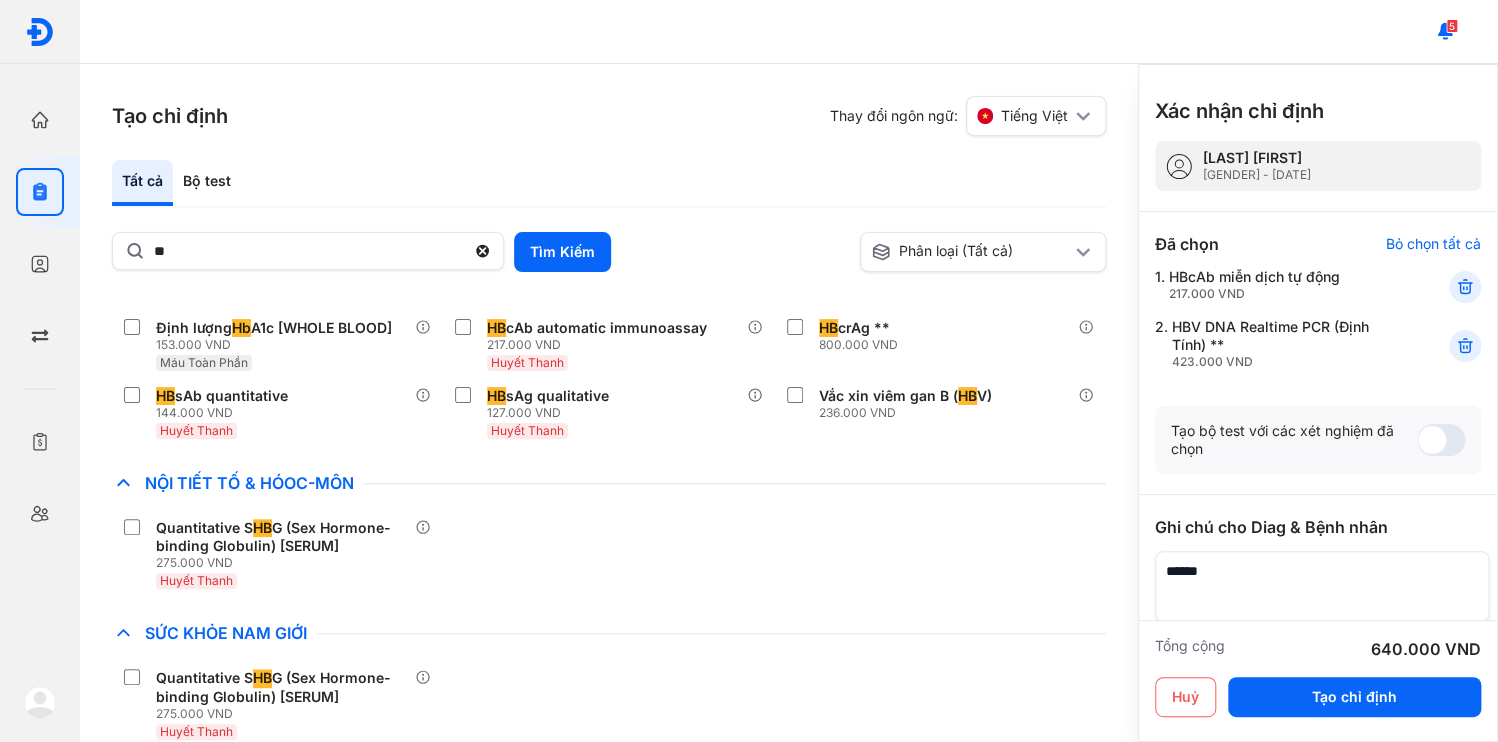 type 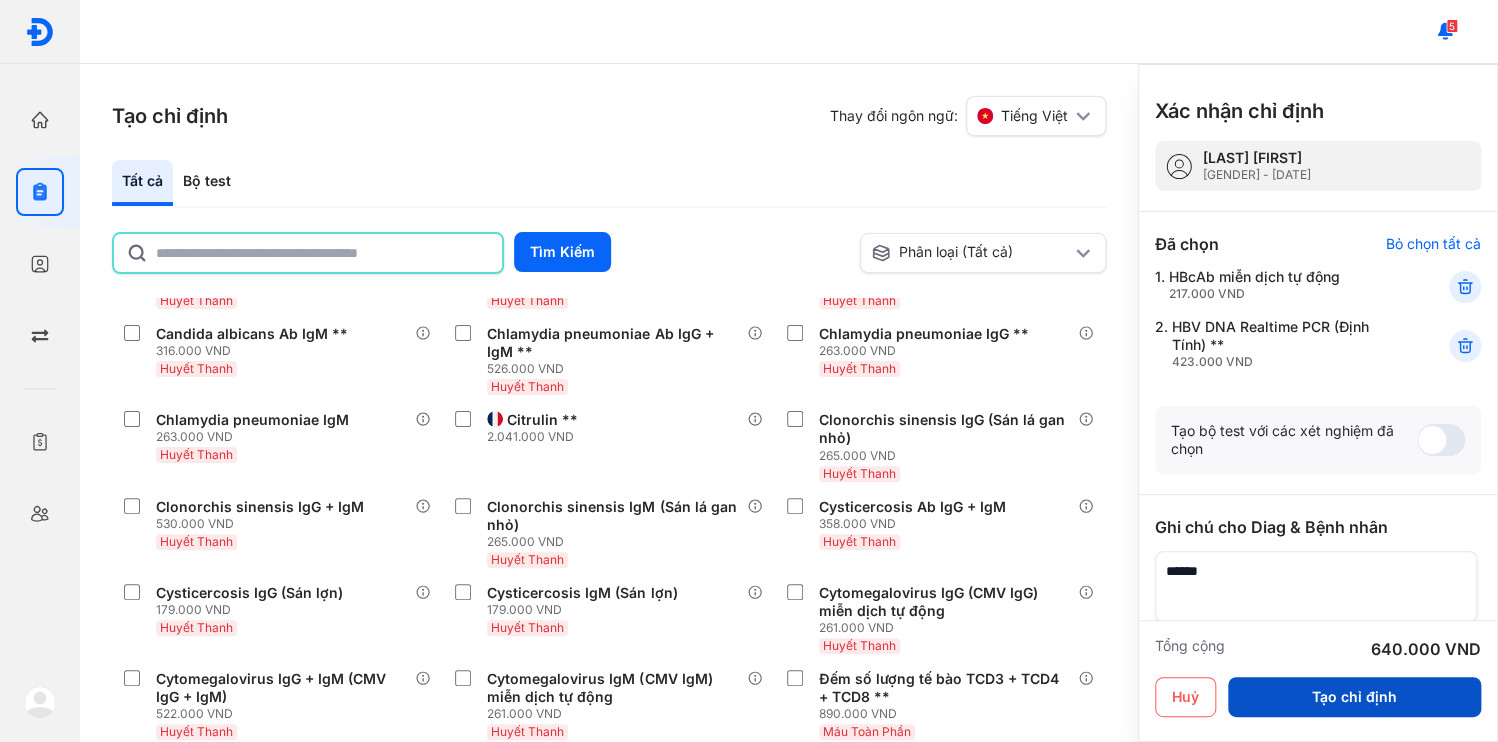 click on "Tạo chỉ định" at bounding box center (1354, 697) 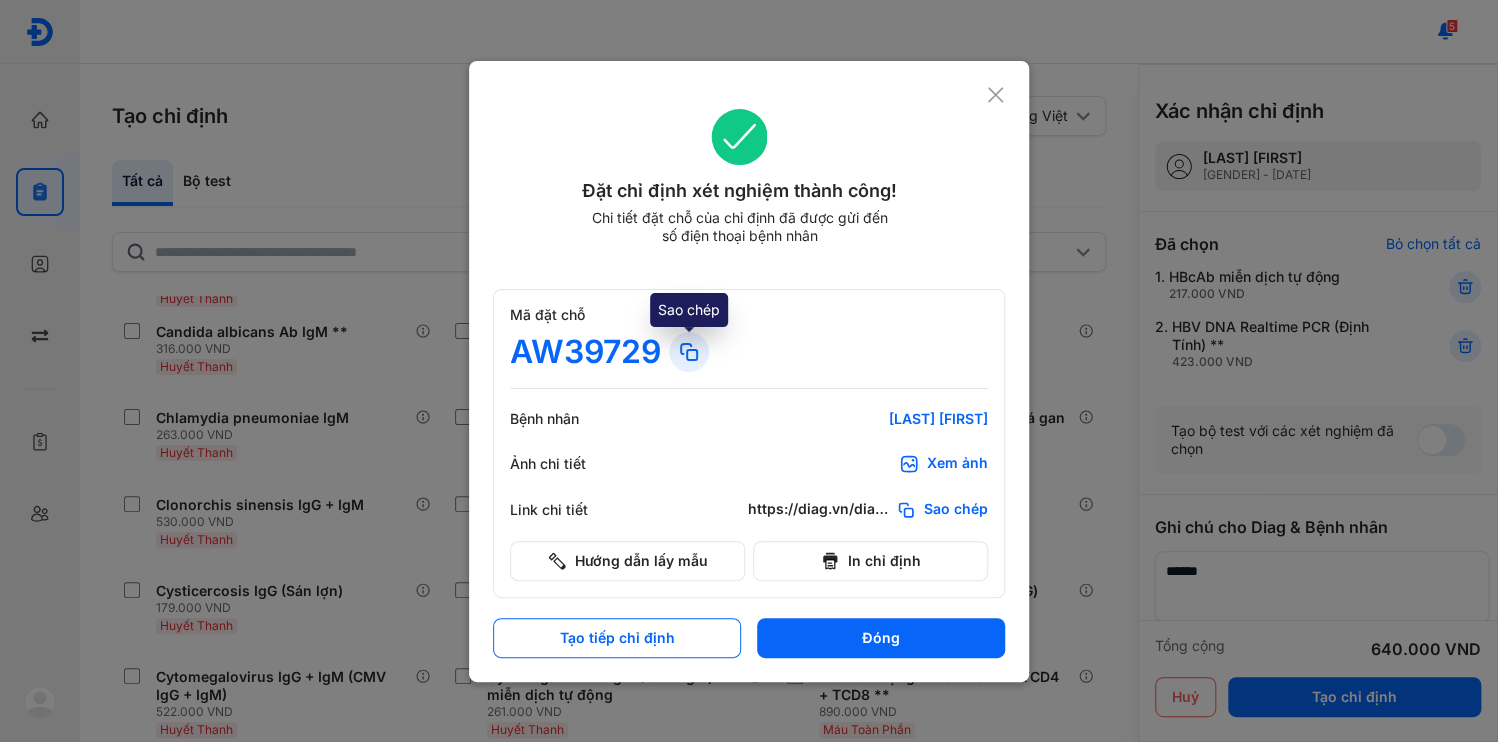 click 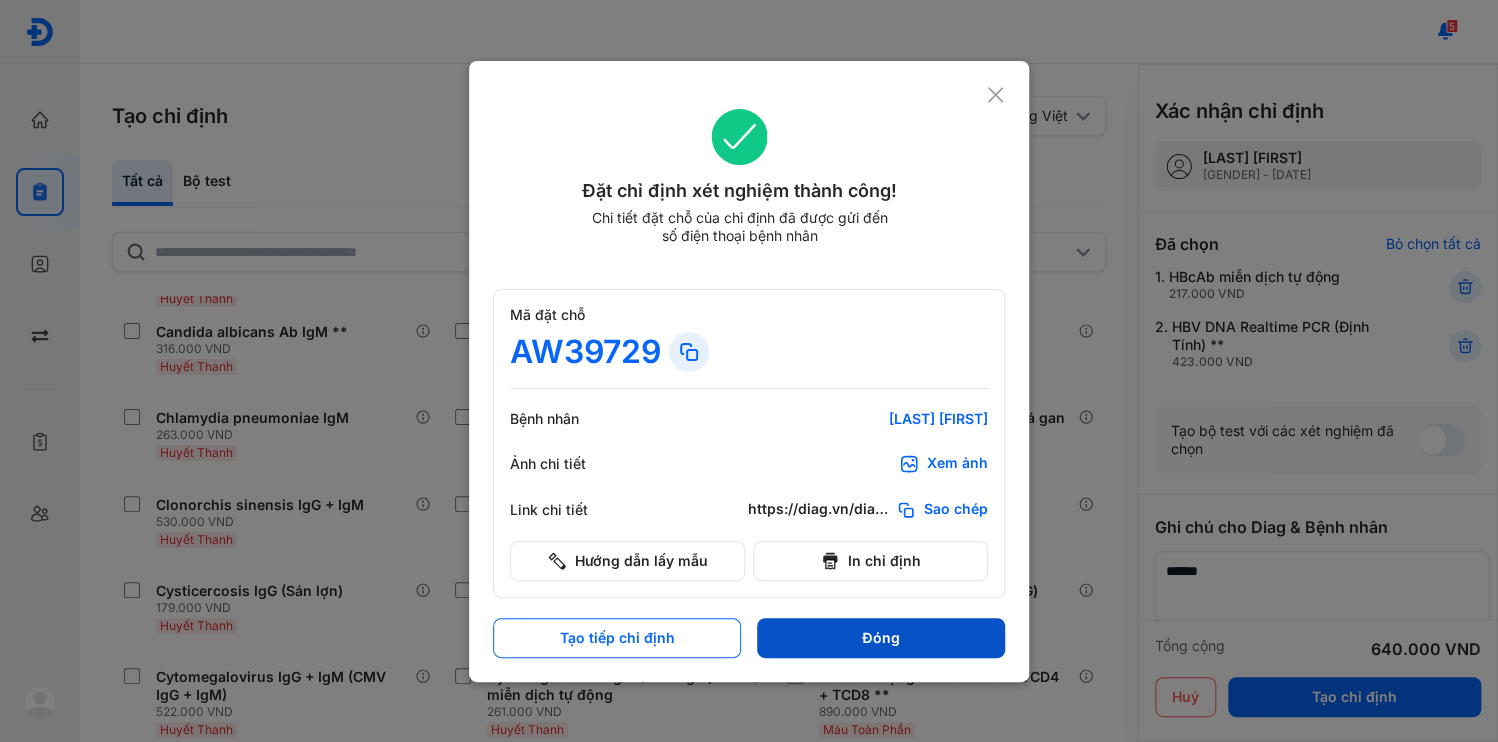 click on "Đóng" at bounding box center (881, 638) 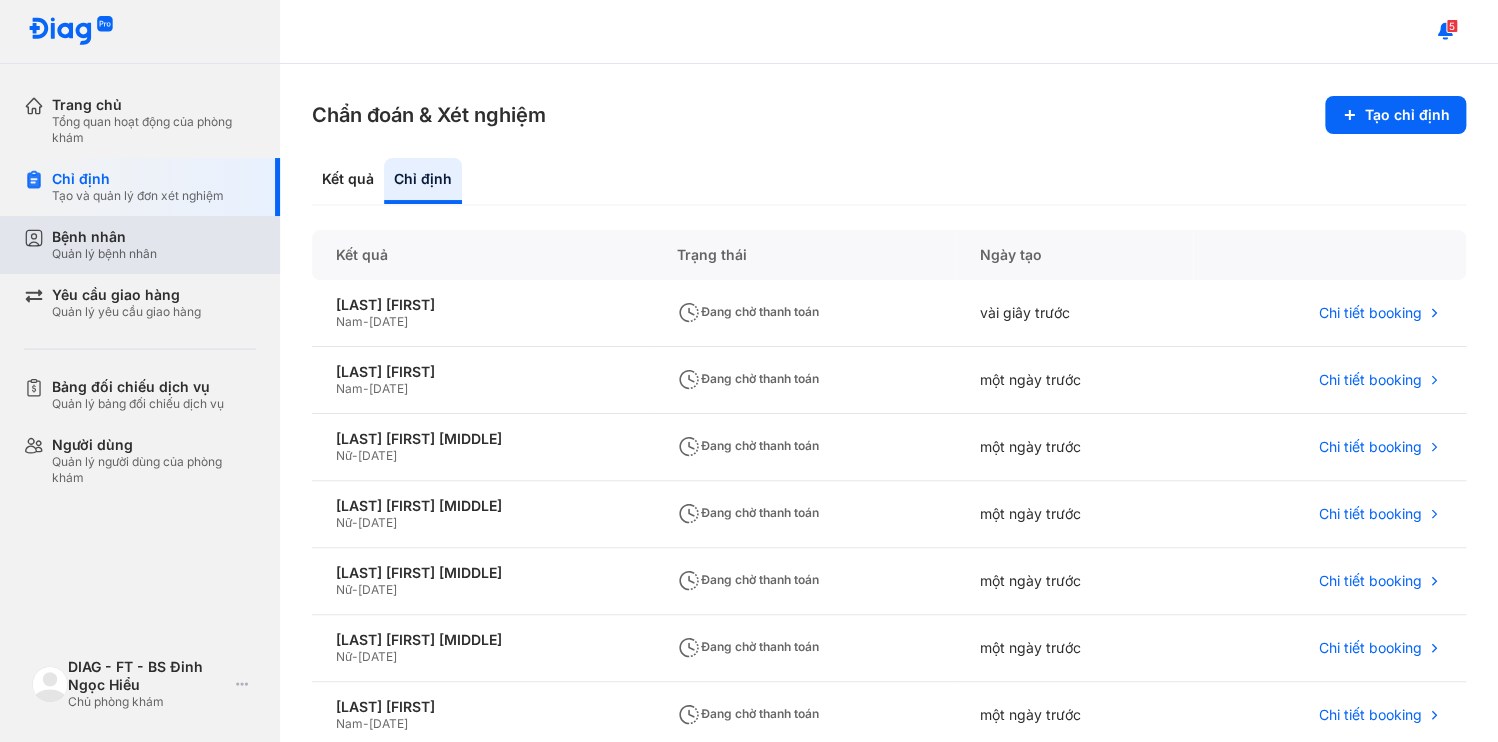 click on "Quản lý bệnh nhân" at bounding box center [104, 254] 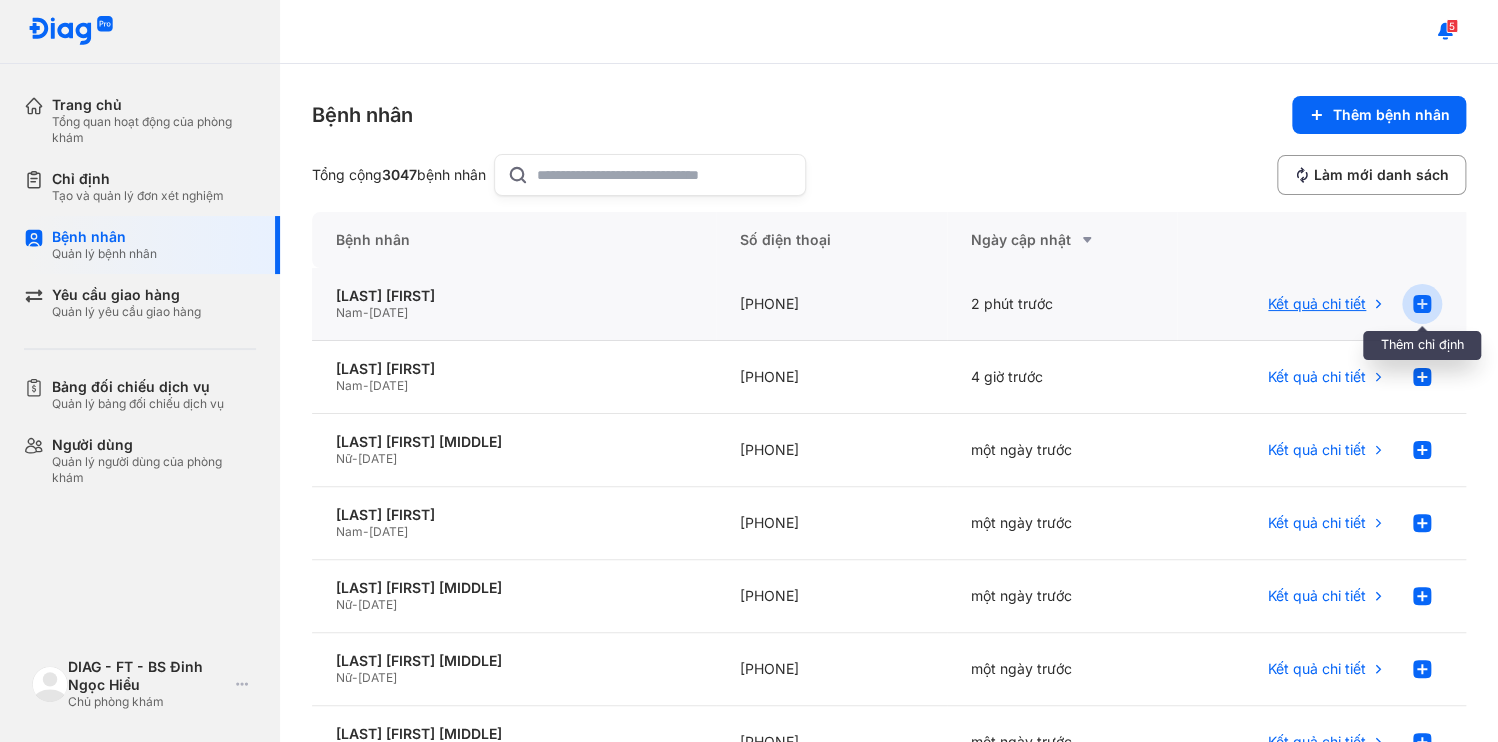 click 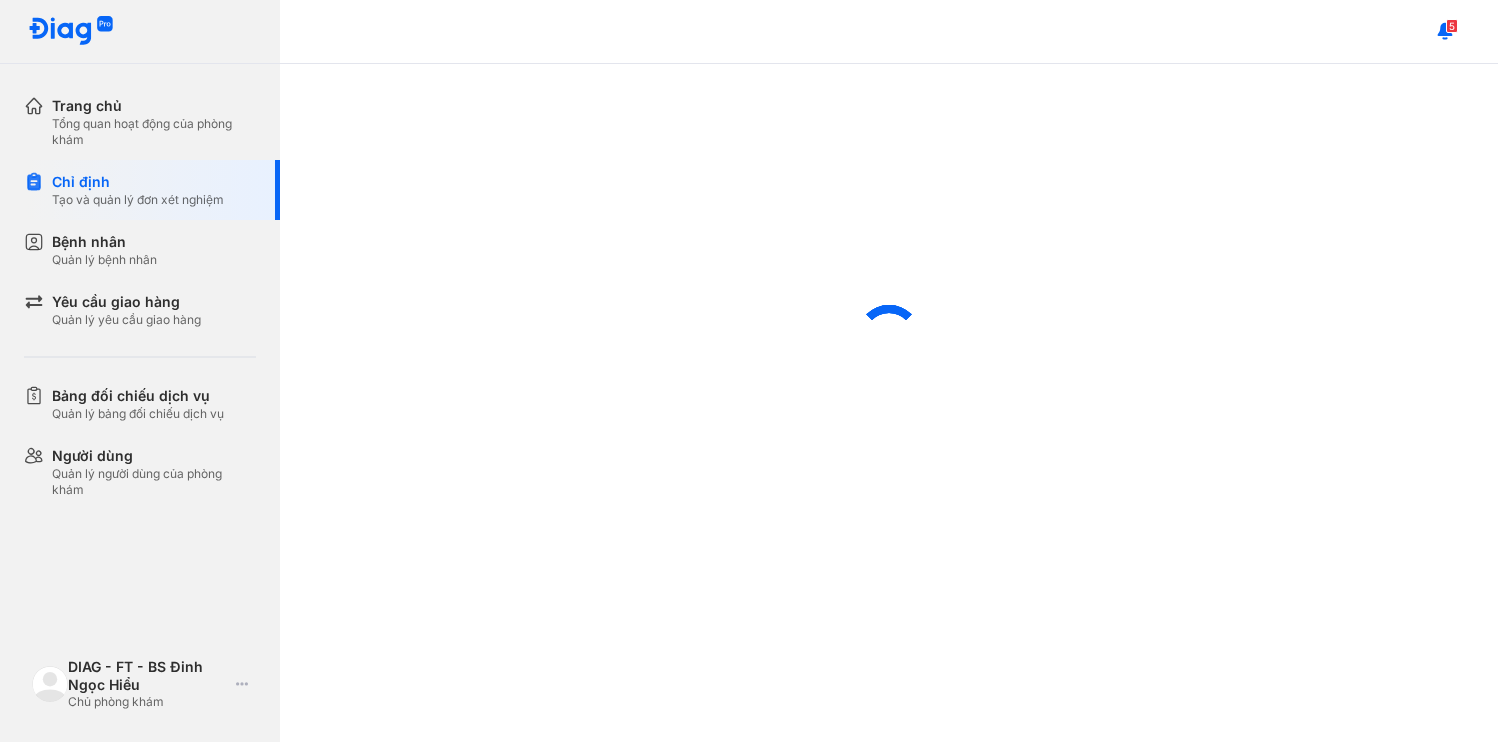 scroll, scrollTop: 0, scrollLeft: 0, axis: both 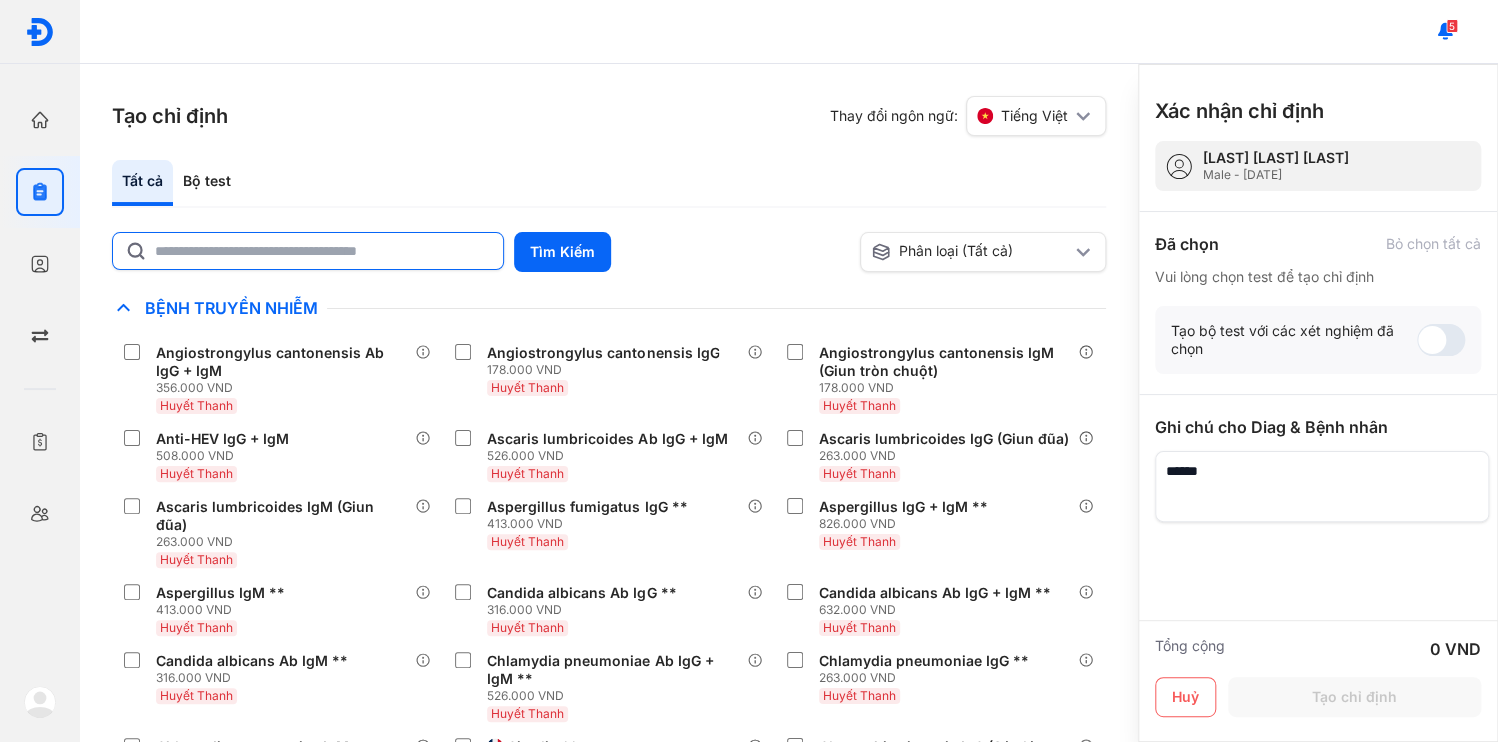 click 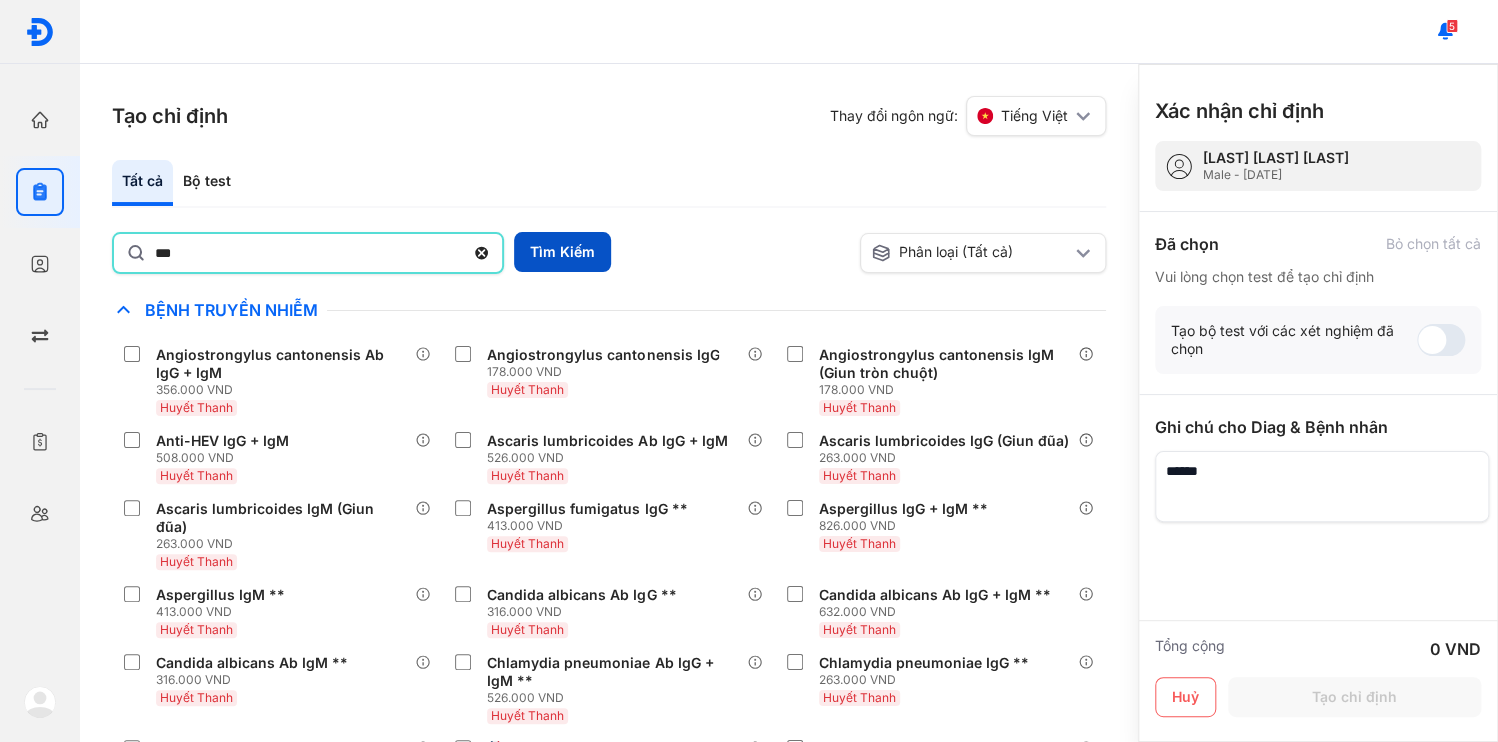 click on "Tìm Kiếm" at bounding box center [562, 252] 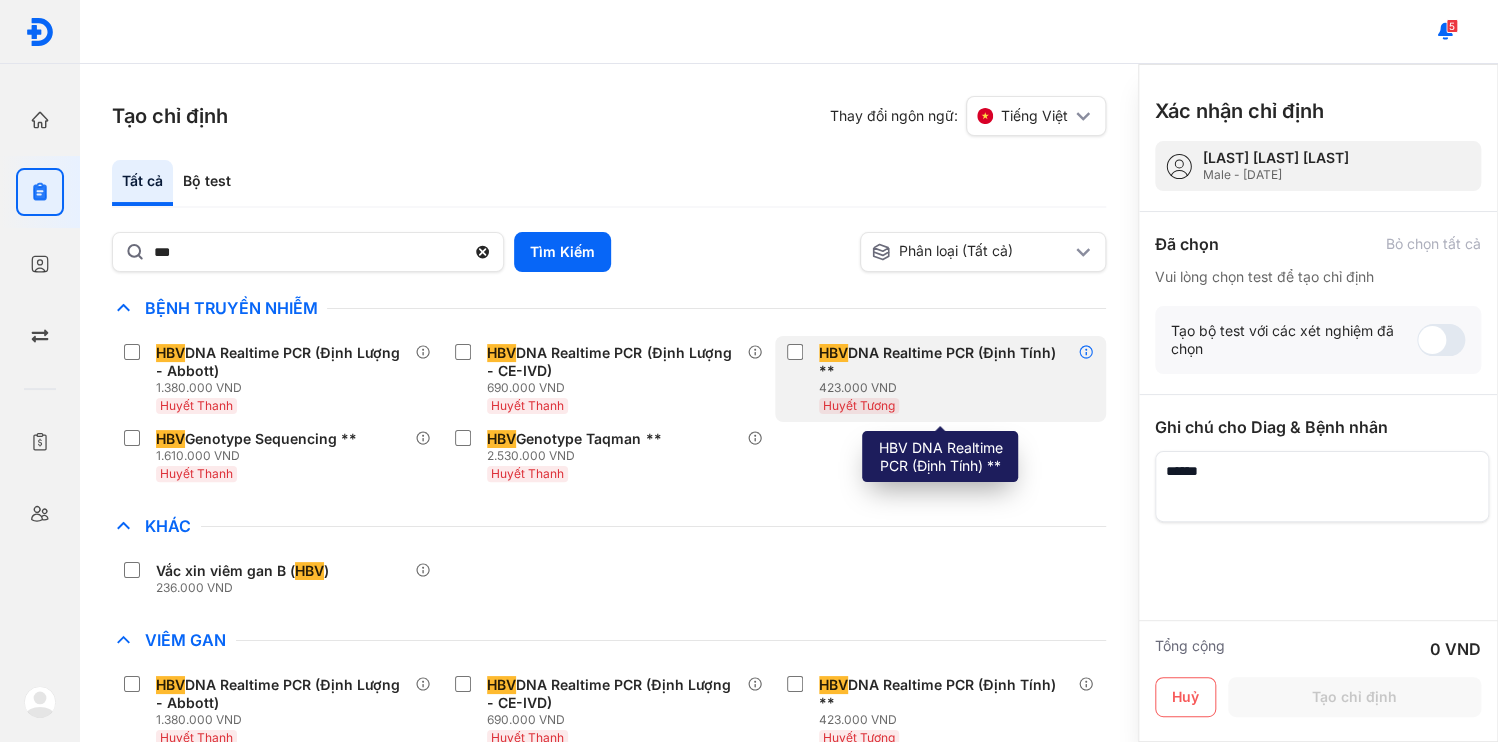 click 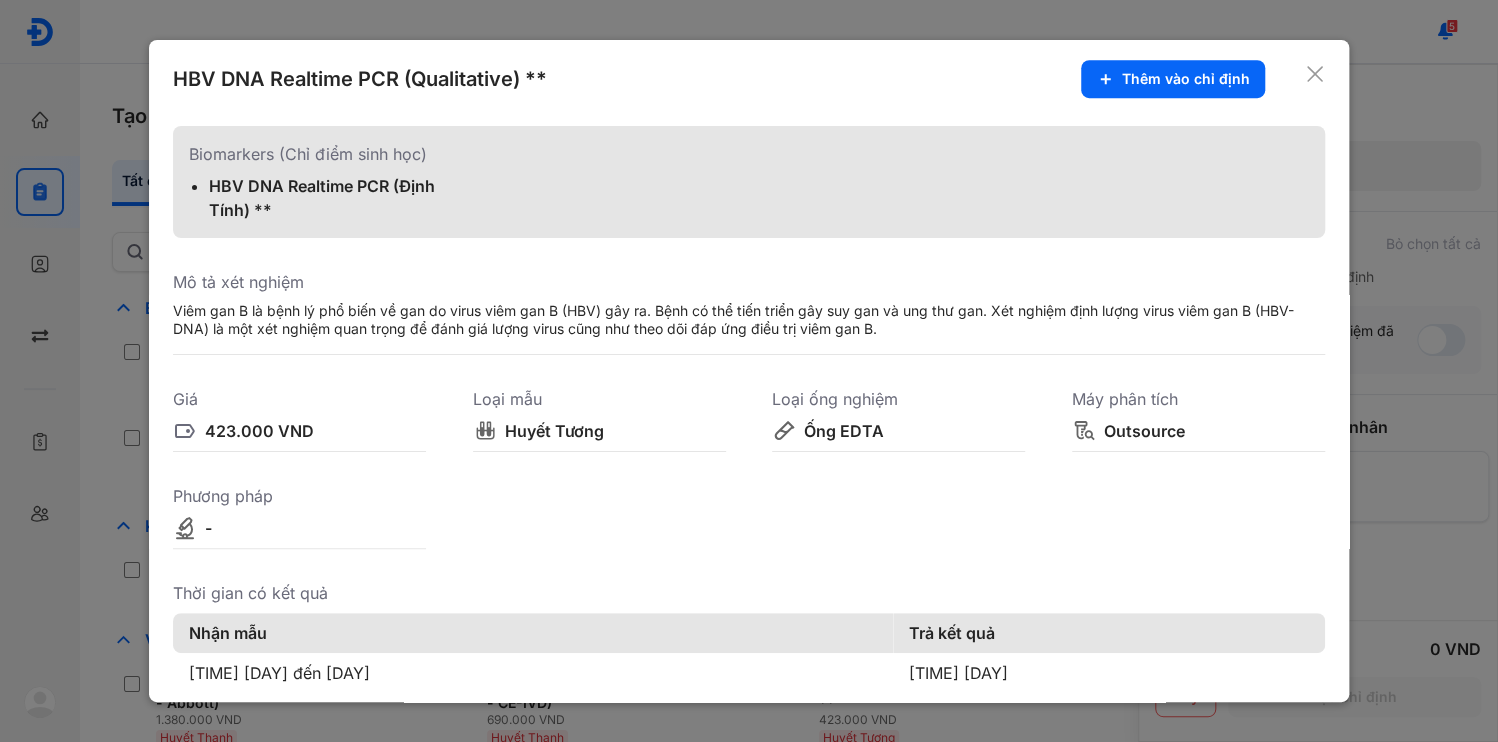click 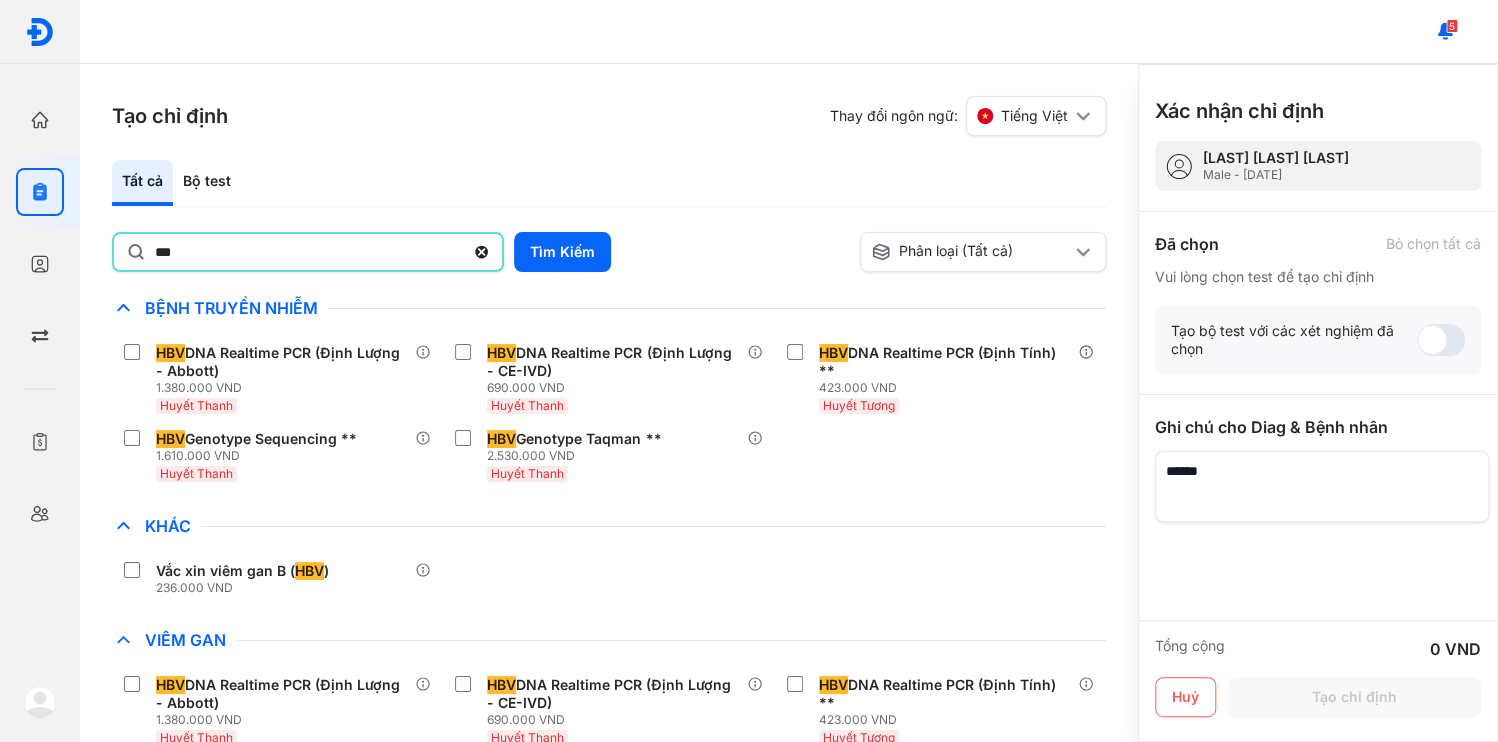 drag, startPoint x: 295, startPoint y: 232, endPoint x: 127, endPoint y: 232, distance: 168 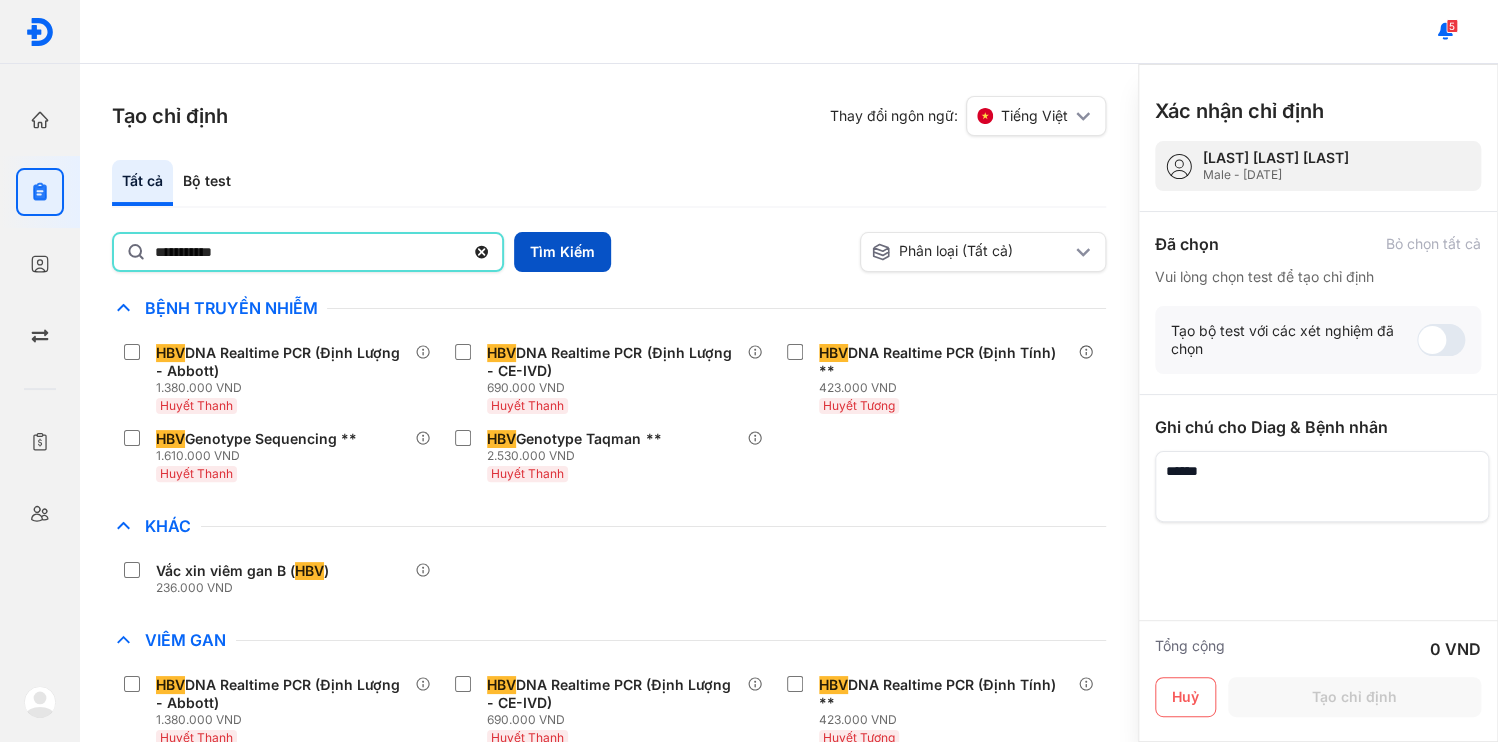 type on "**********" 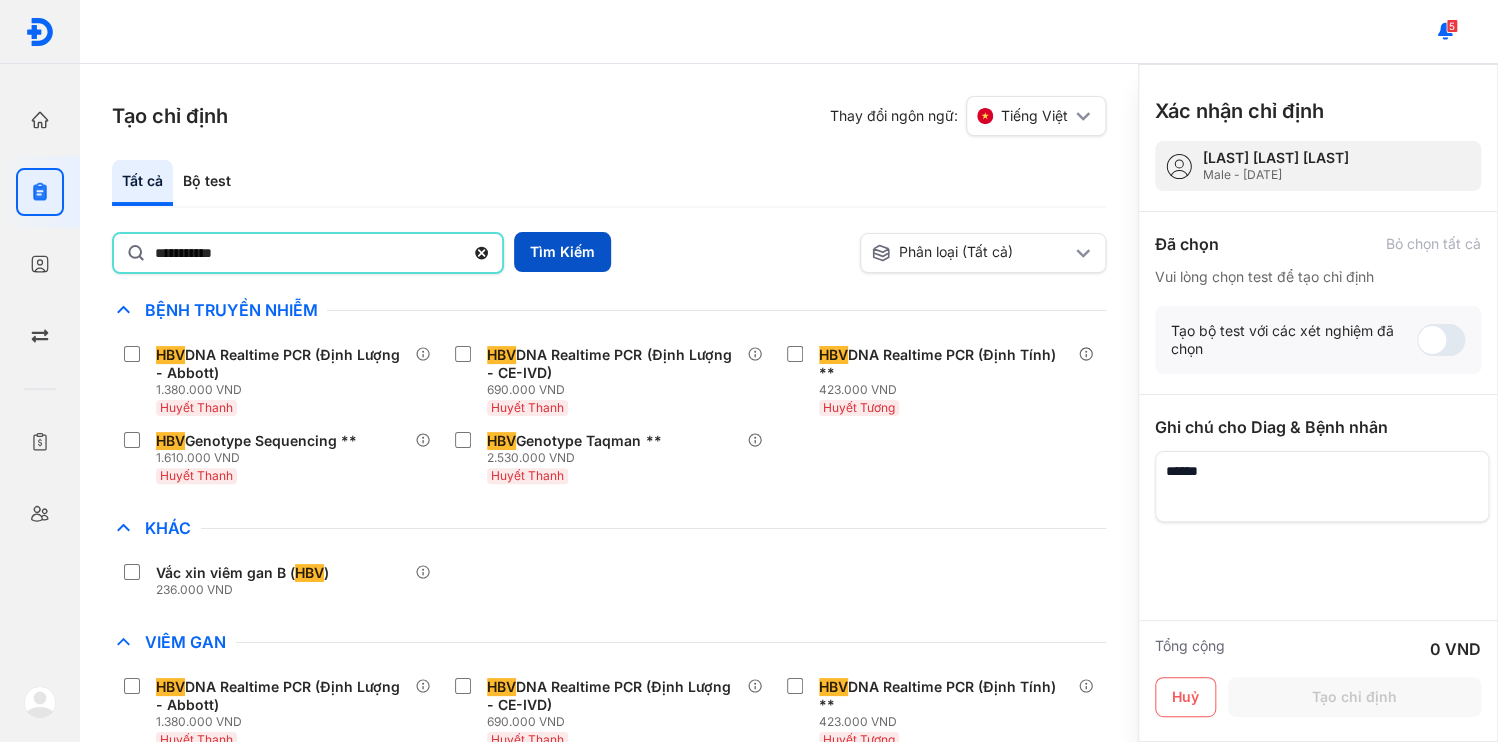 click on "Tìm Kiếm" at bounding box center [562, 252] 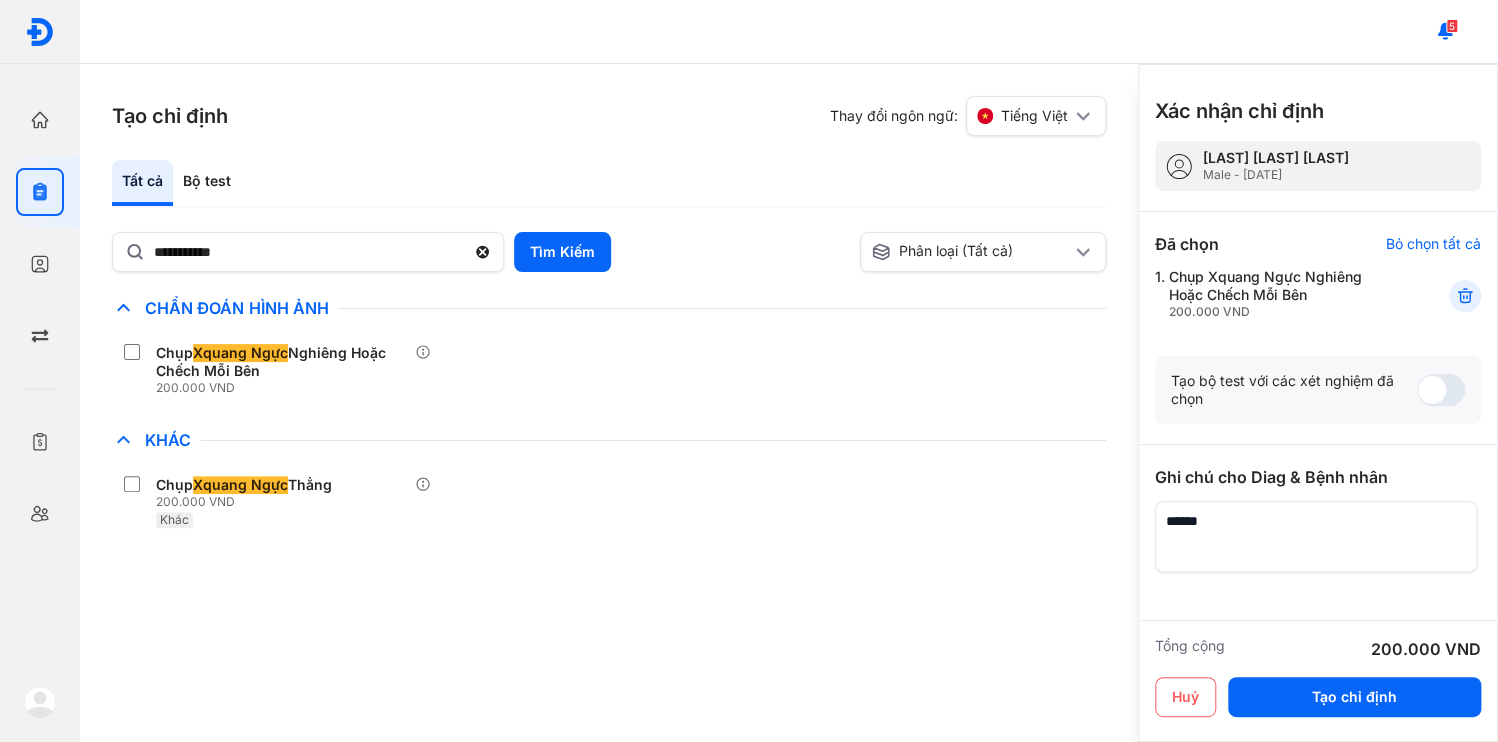 click at bounding box center (1316, 536) 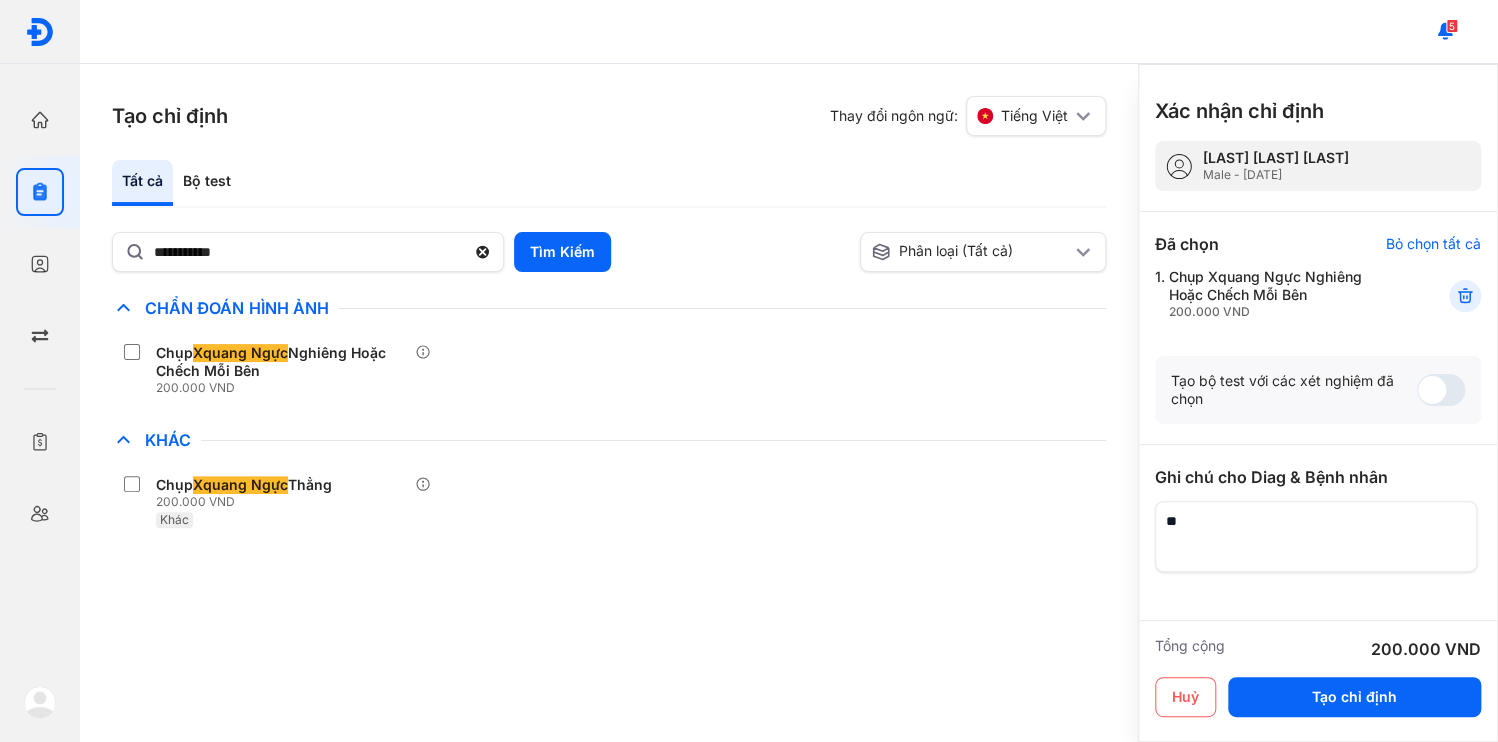 type on "*" 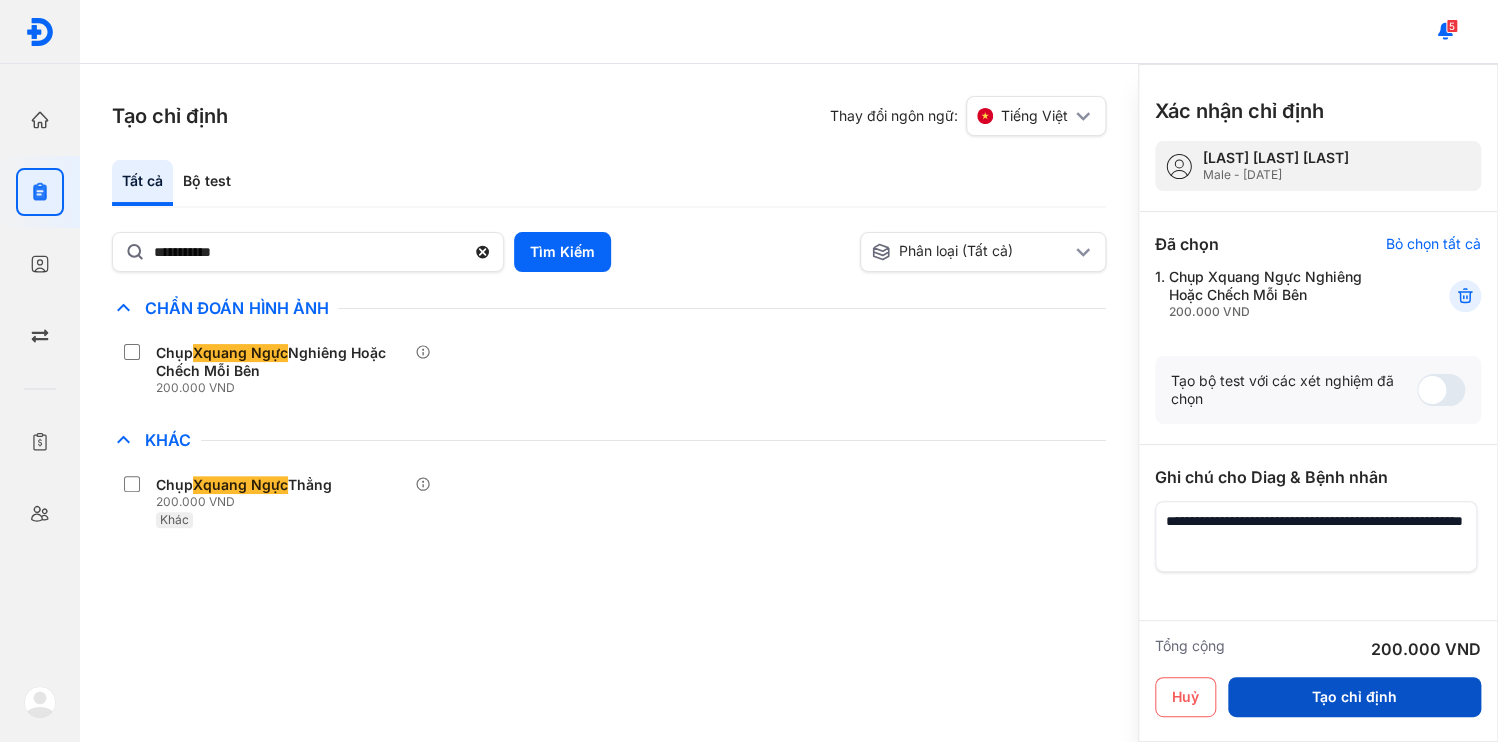 type on "**********" 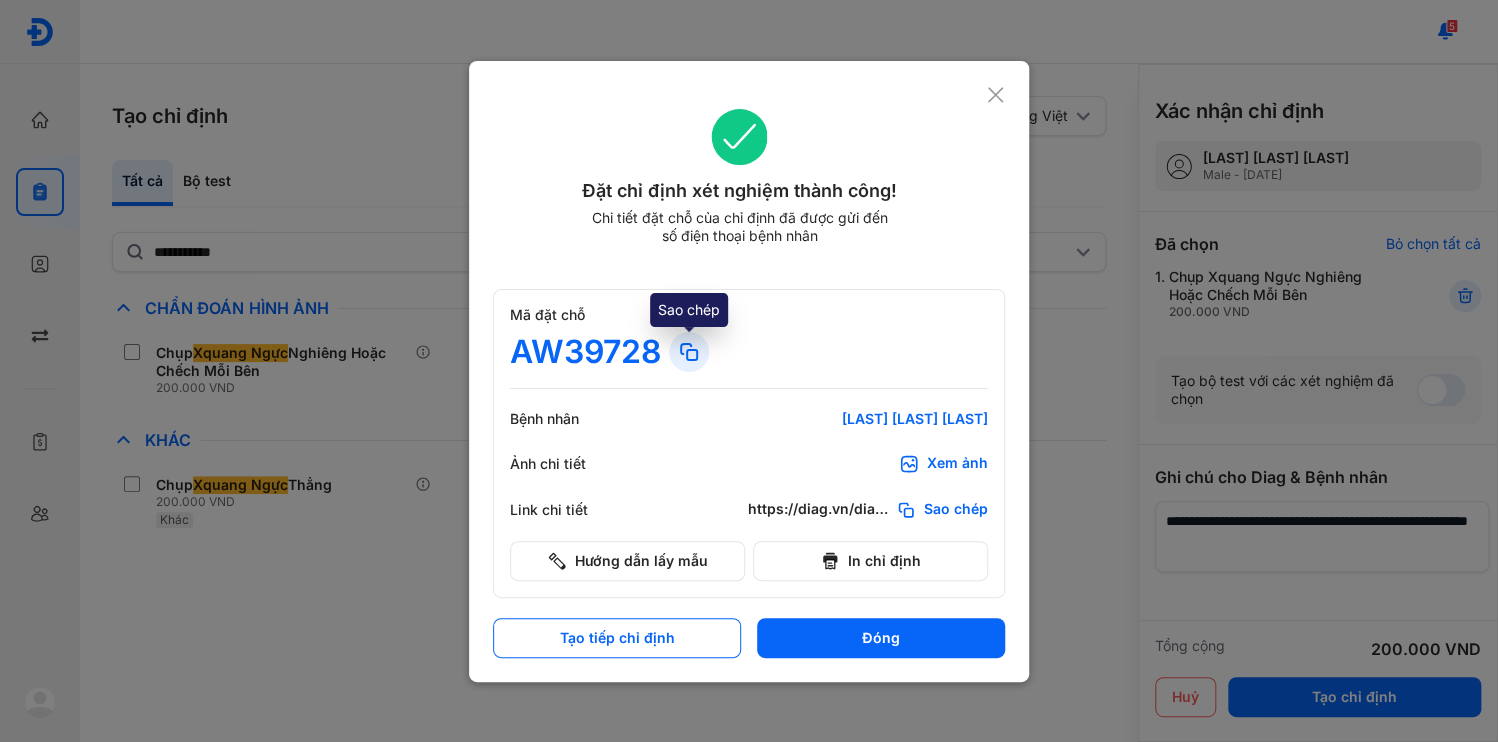 click 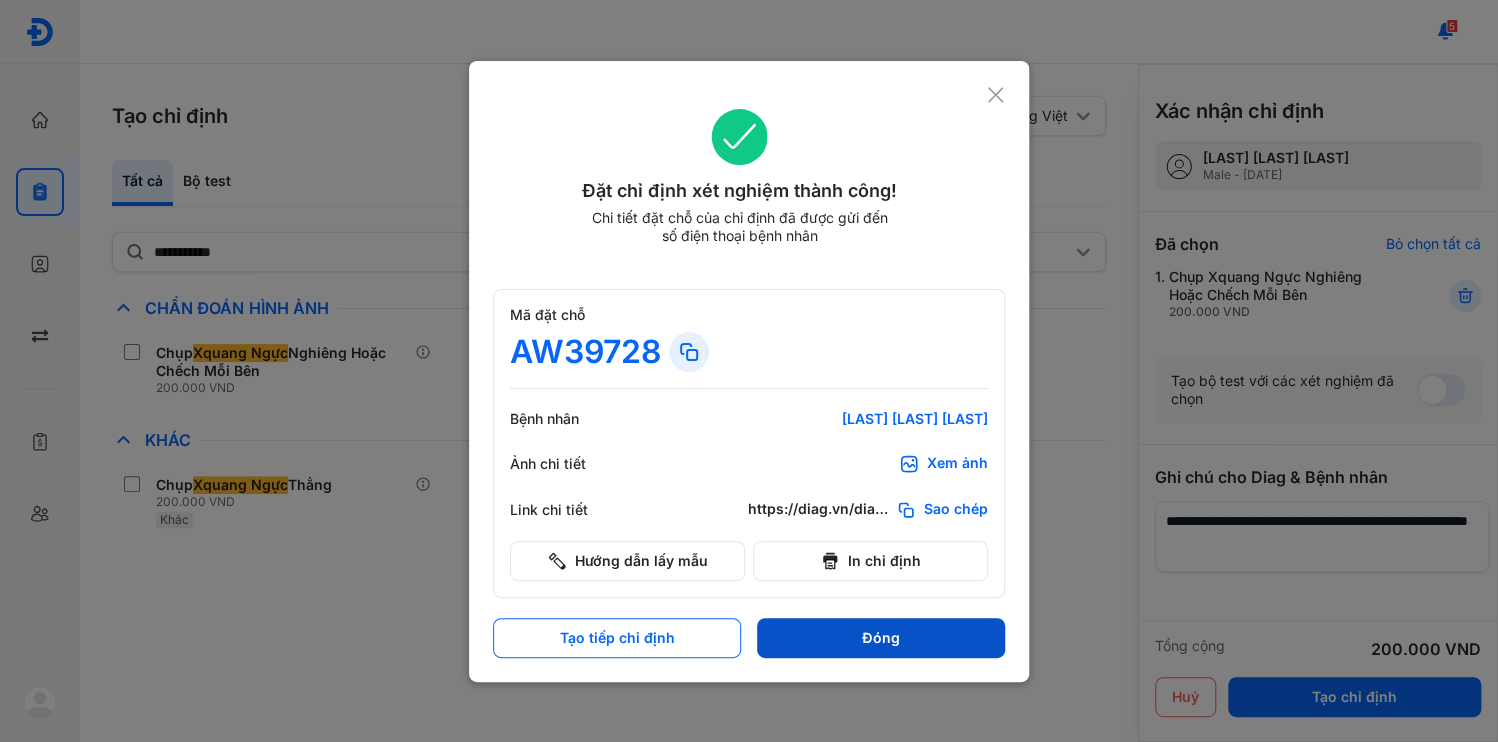 drag, startPoint x: 884, startPoint y: 609, endPoint x: 878, endPoint y: 600, distance: 10.816654 